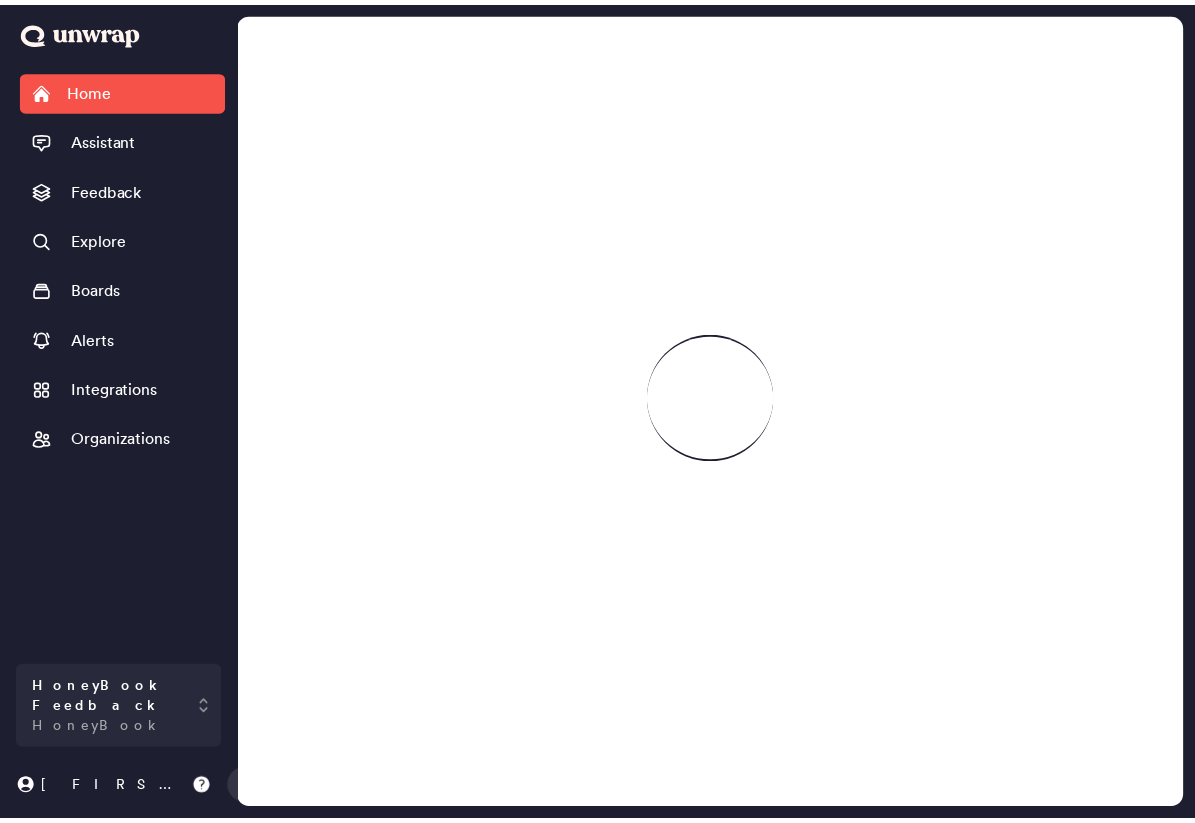 scroll, scrollTop: 0, scrollLeft: 0, axis: both 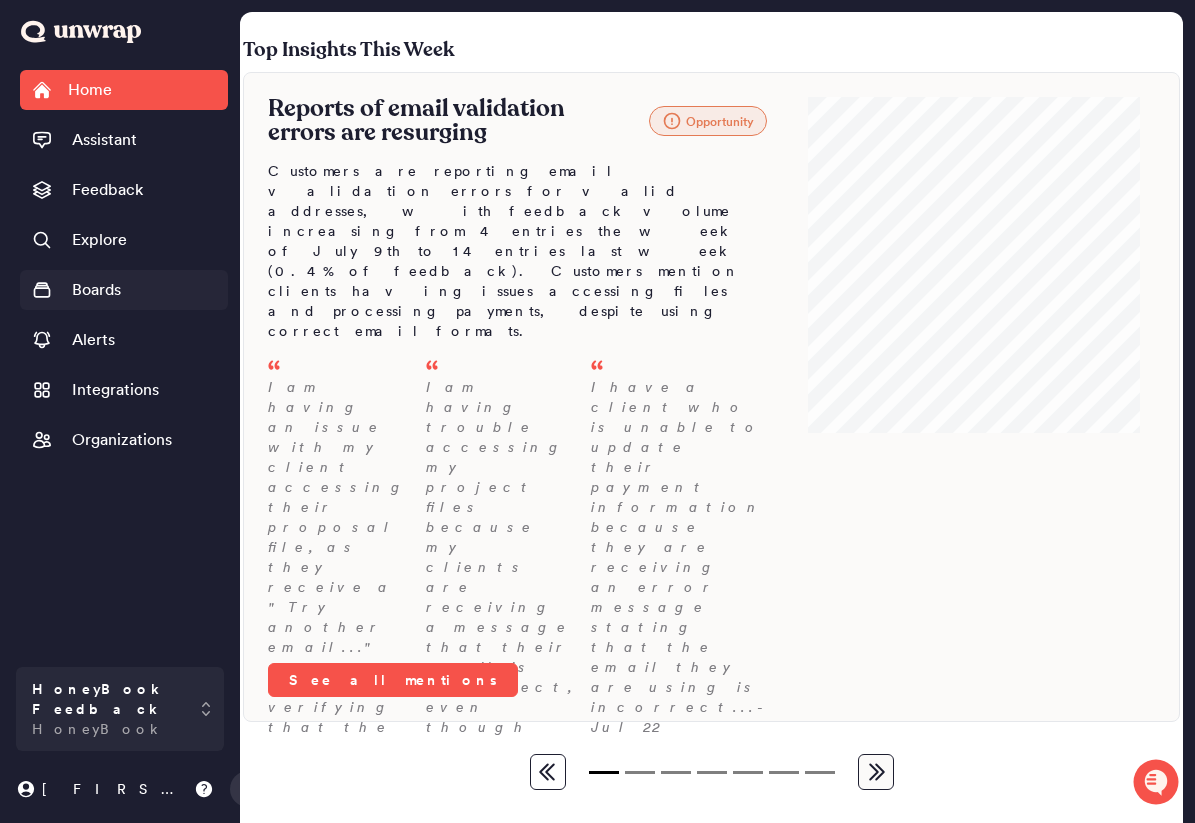 click on "Explore" at bounding box center [99, 240] 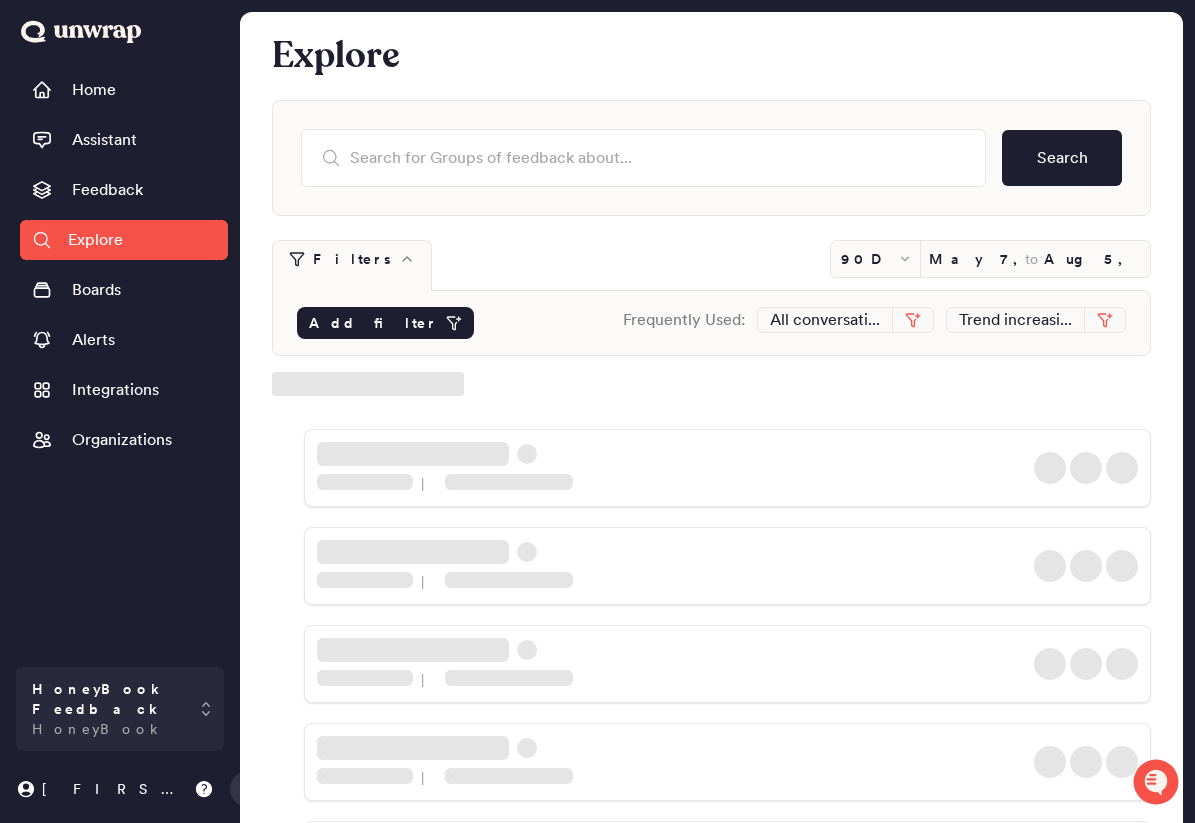 click 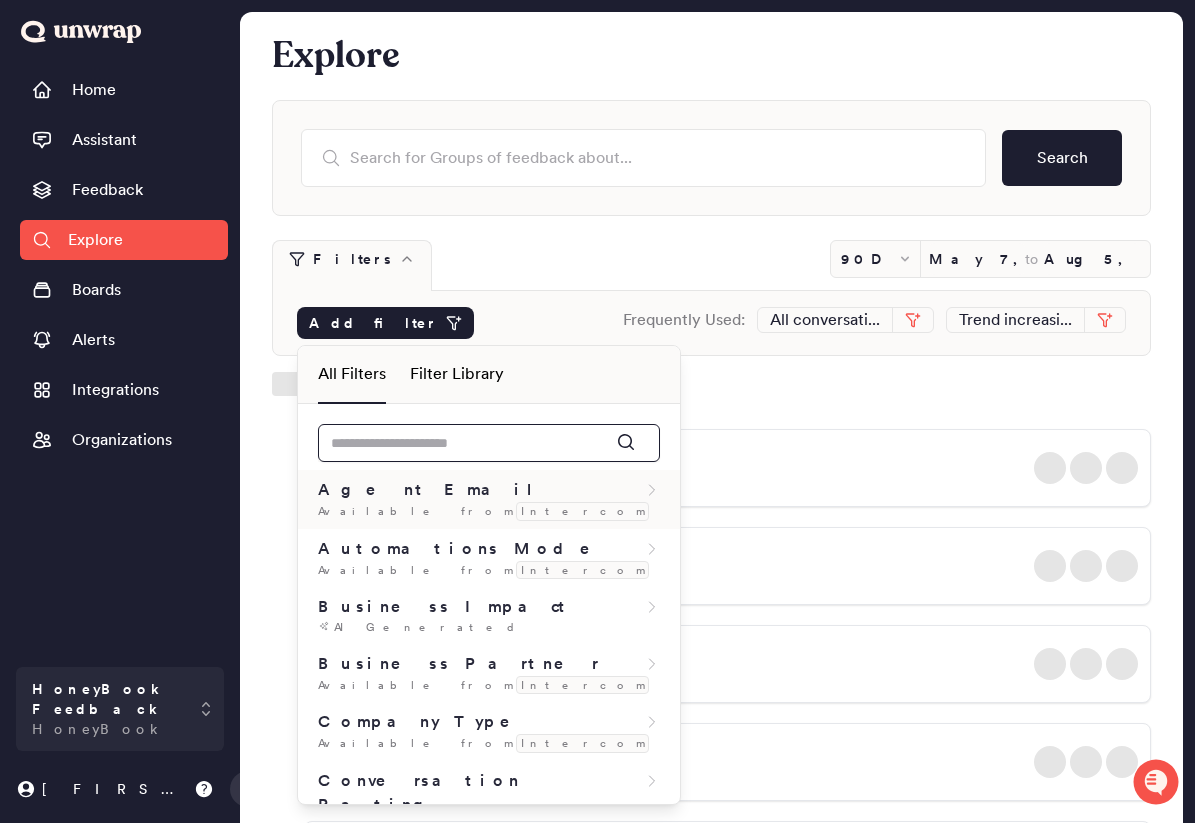click at bounding box center (489, 443) 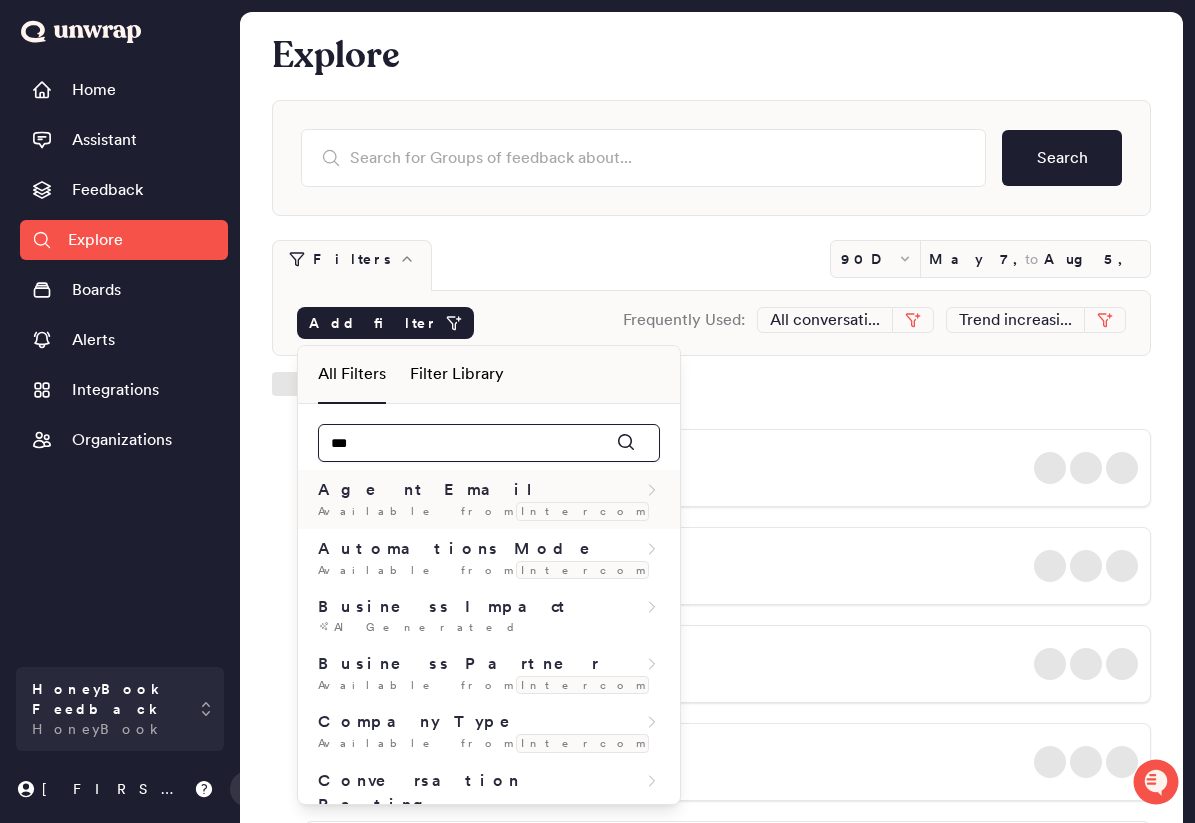 click on "***" at bounding box center [489, 443] 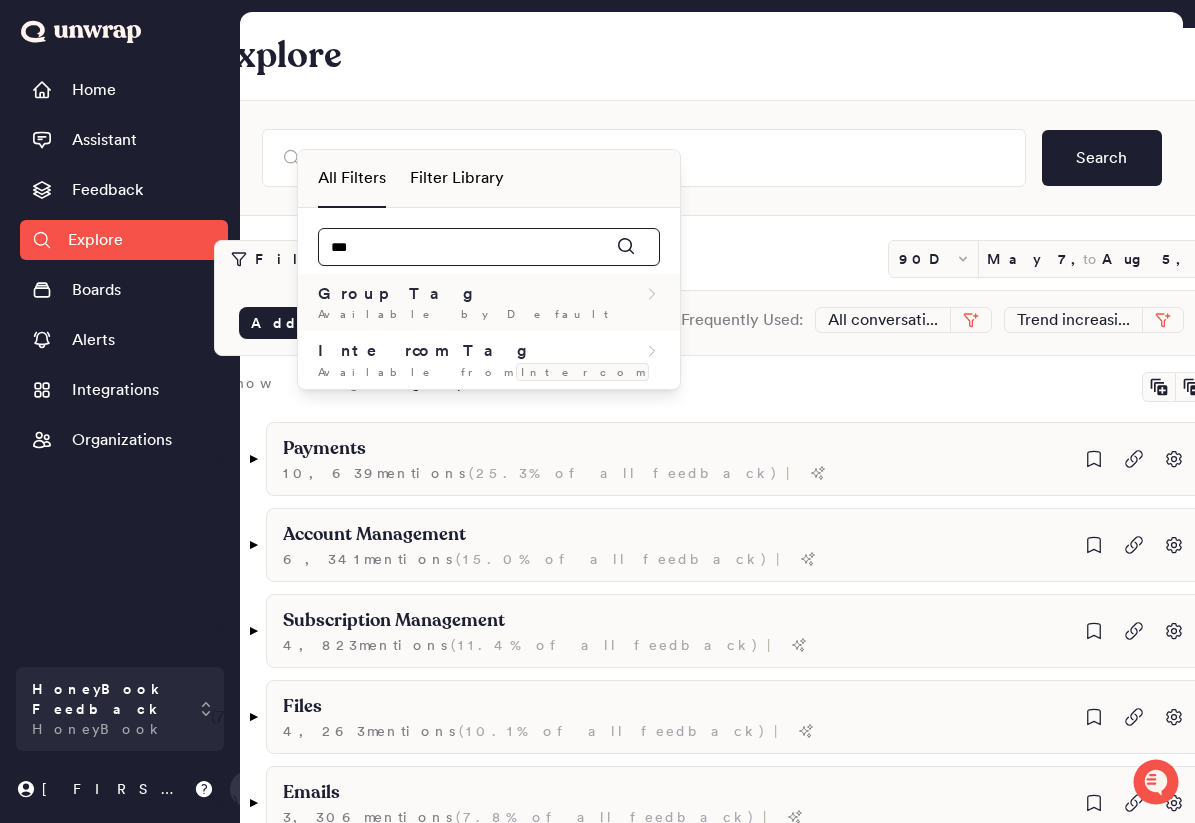 scroll, scrollTop: 196, scrollLeft: 0, axis: vertical 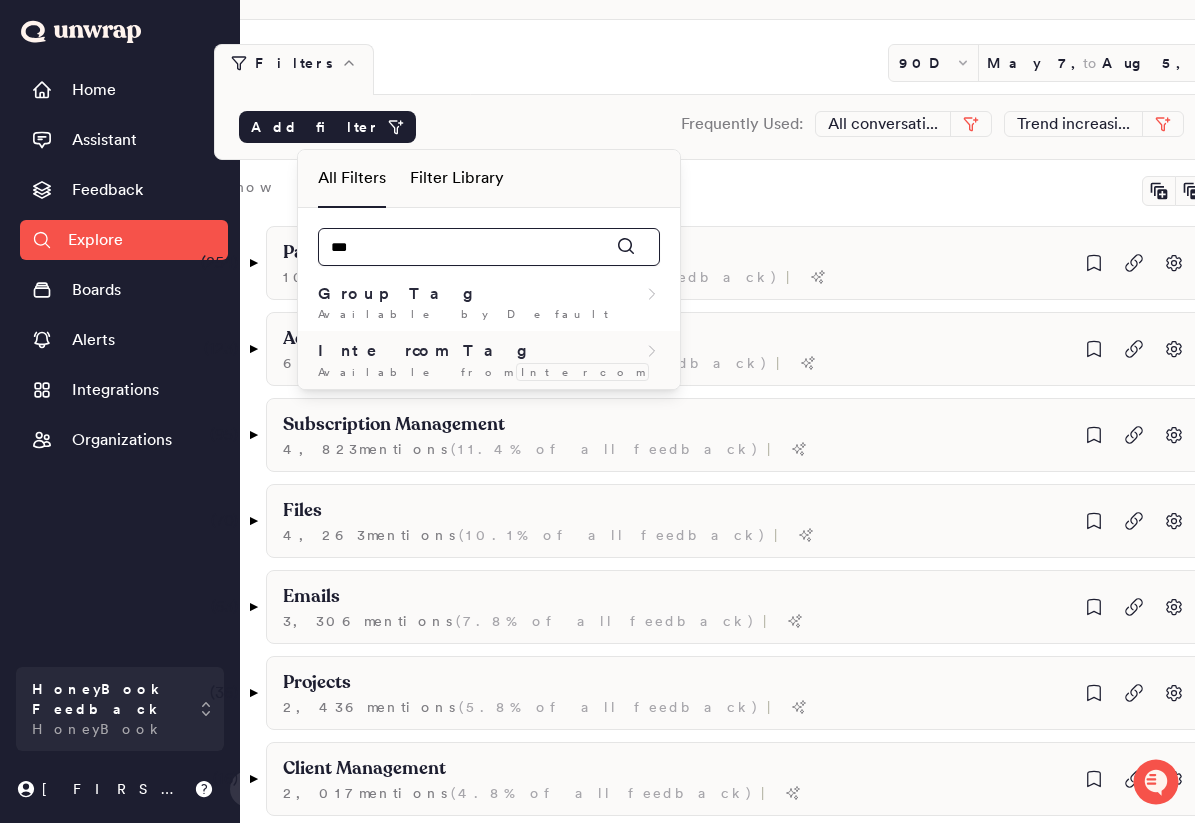 type on "***" 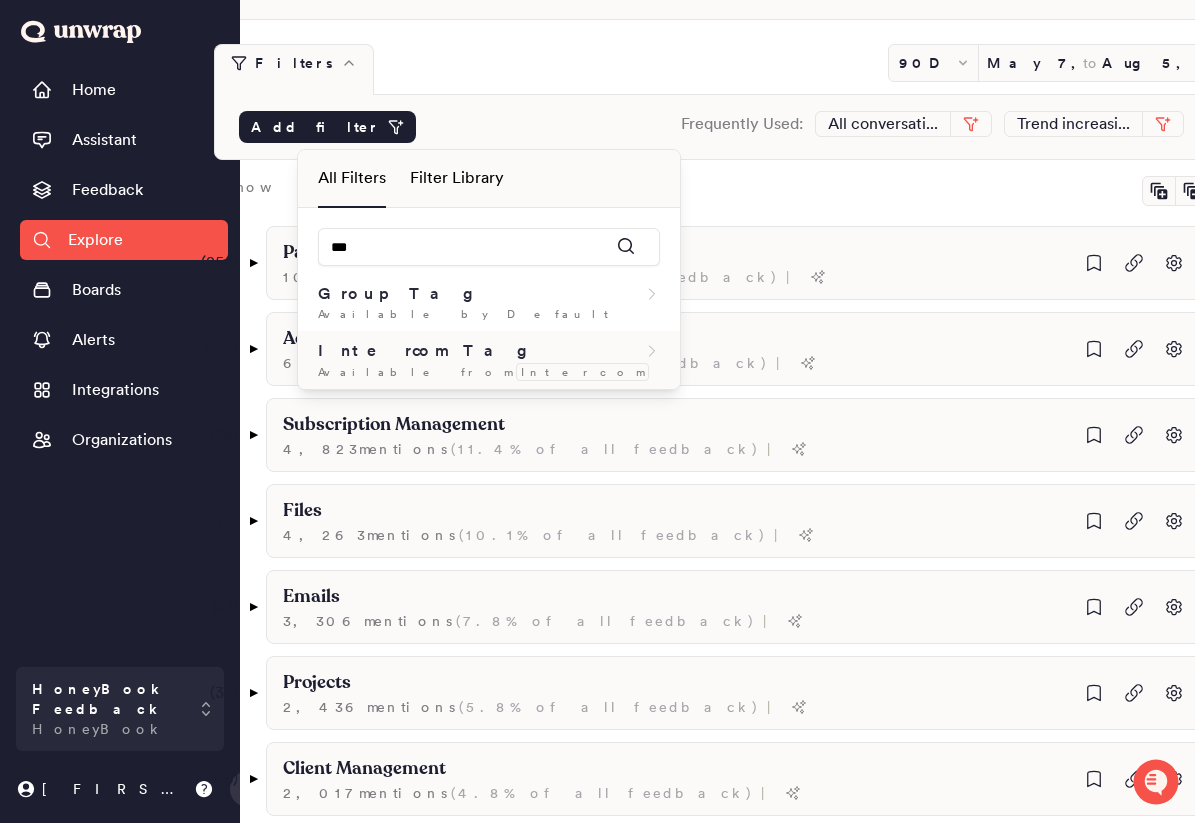 click on "Intercom Tag" at bounding box center [489, 351] 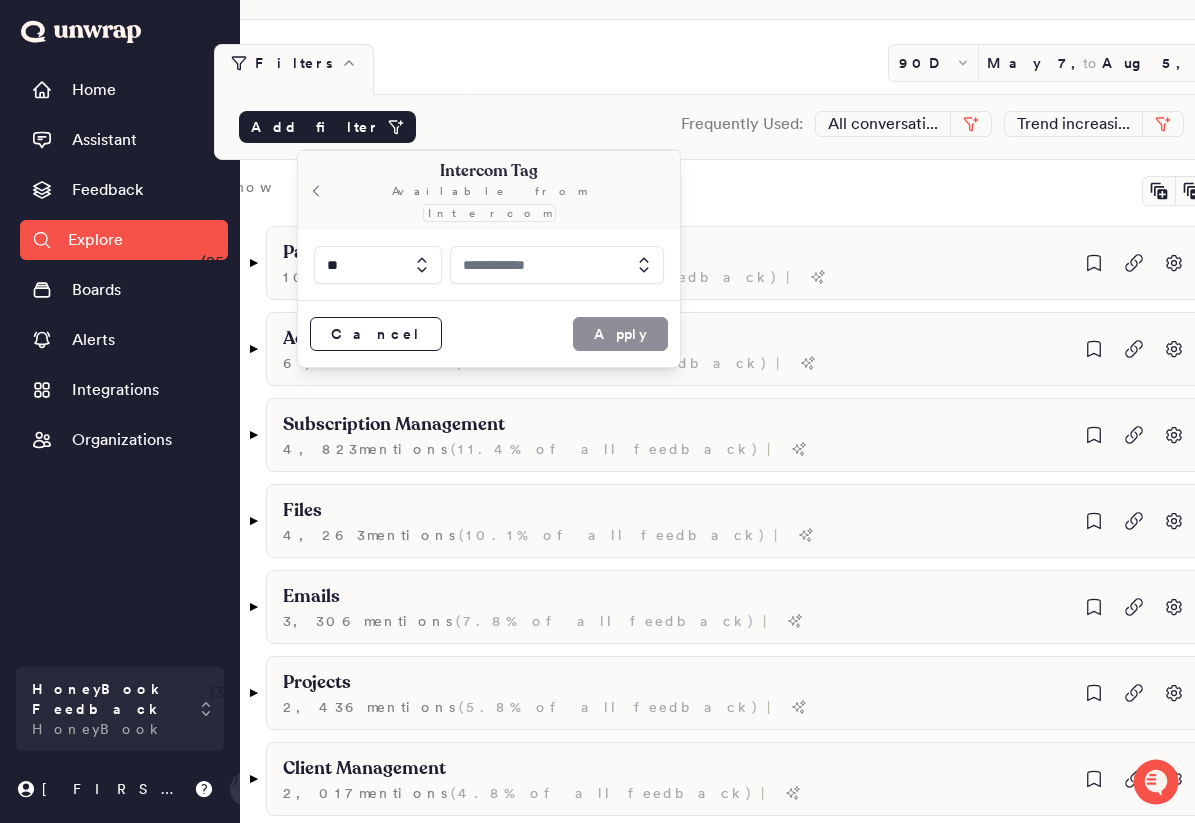 click at bounding box center (557, 265) 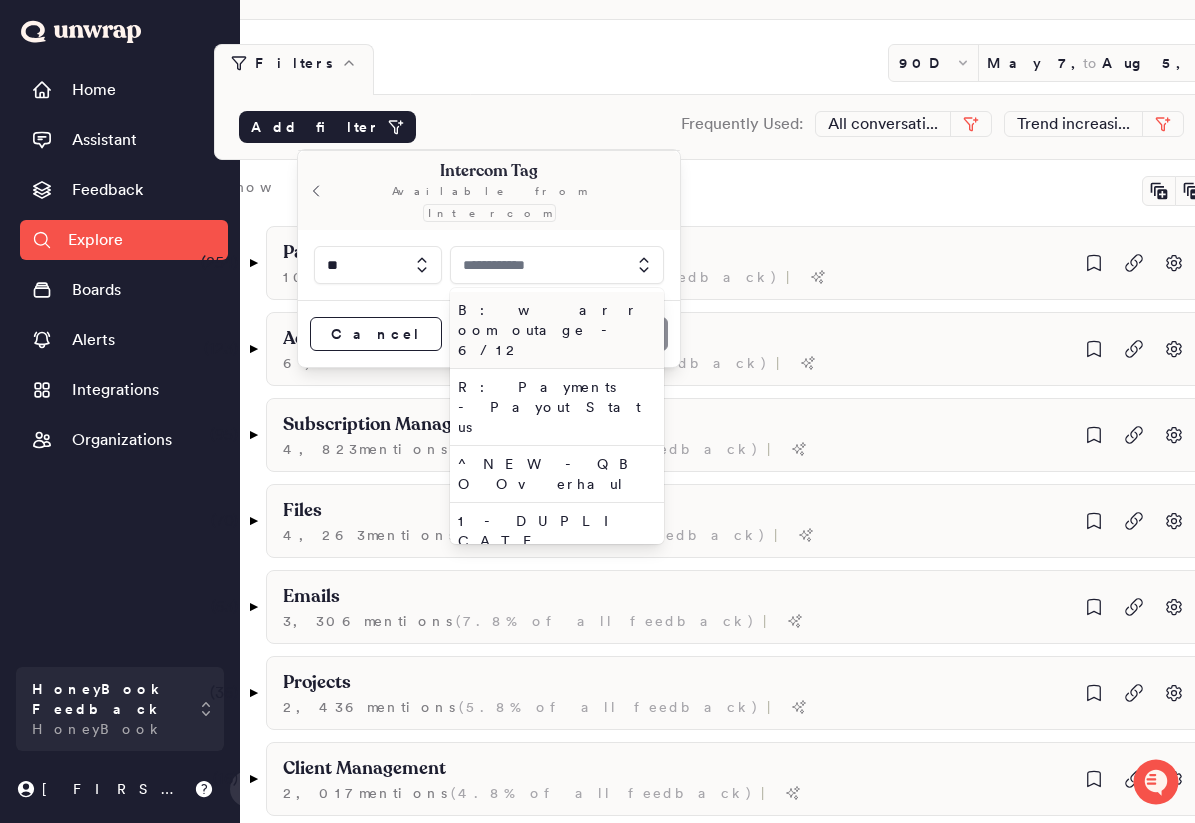 click at bounding box center (557, 265) 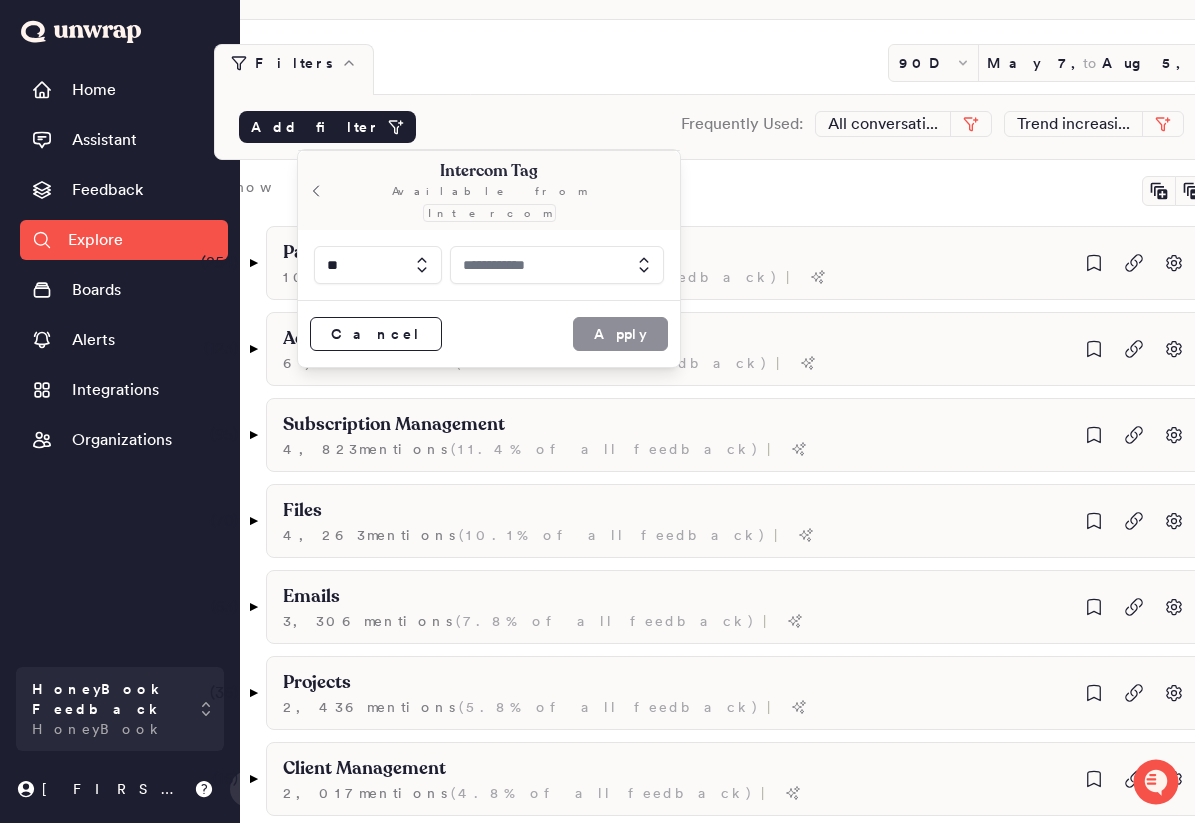 click at bounding box center (557, 265) 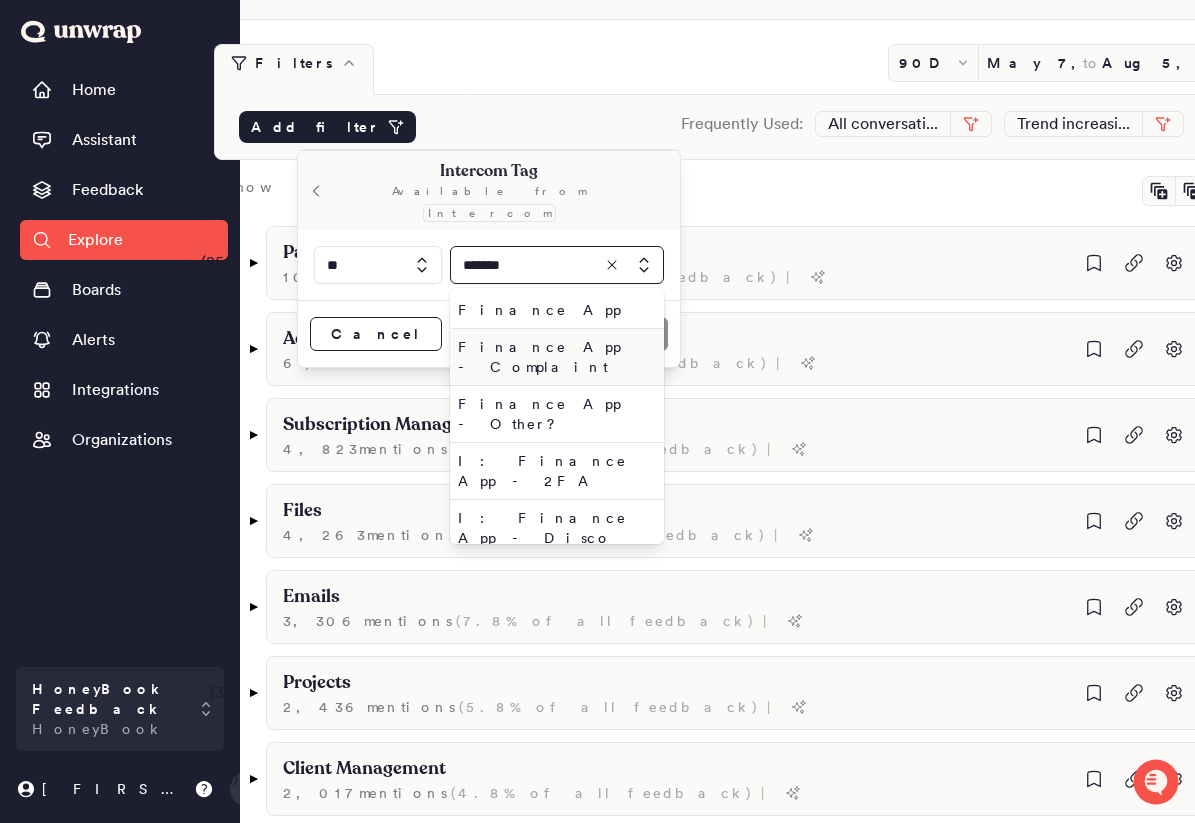 type on "*******" 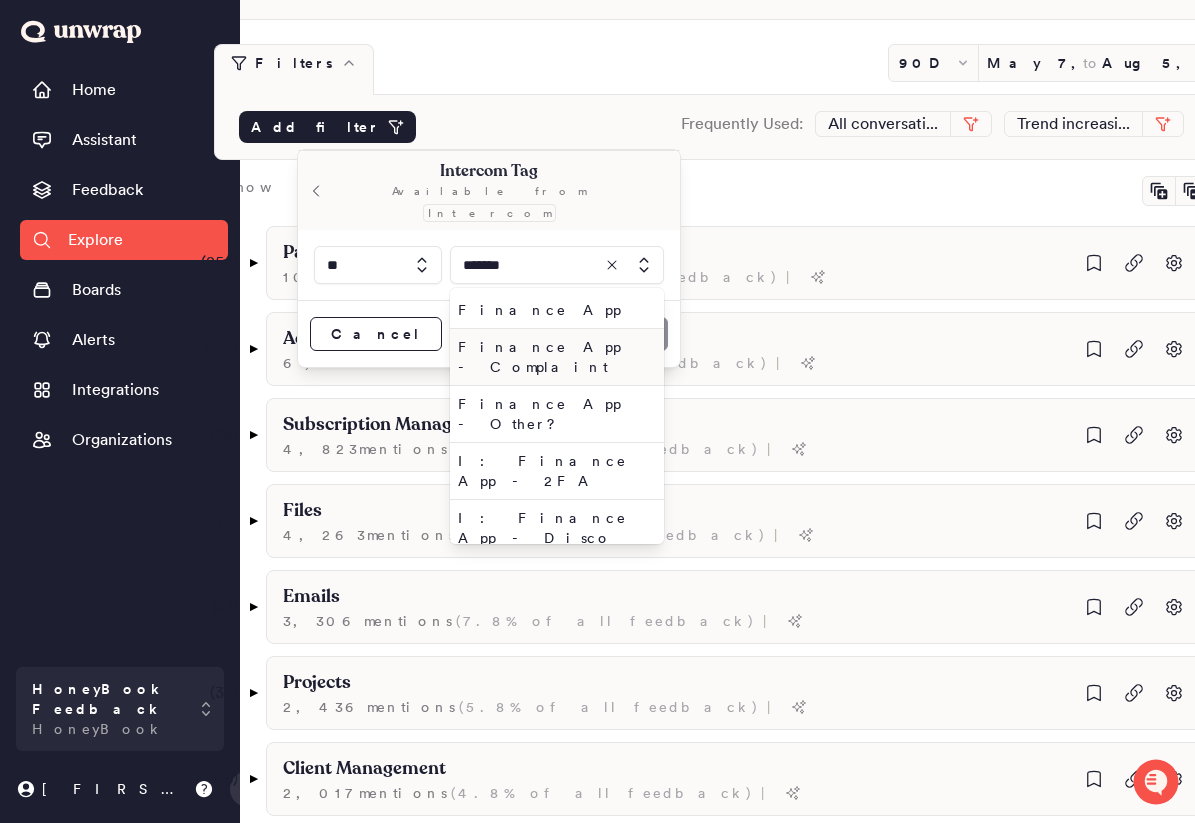 click on "Finance App - Complaint" at bounding box center [553, 357] 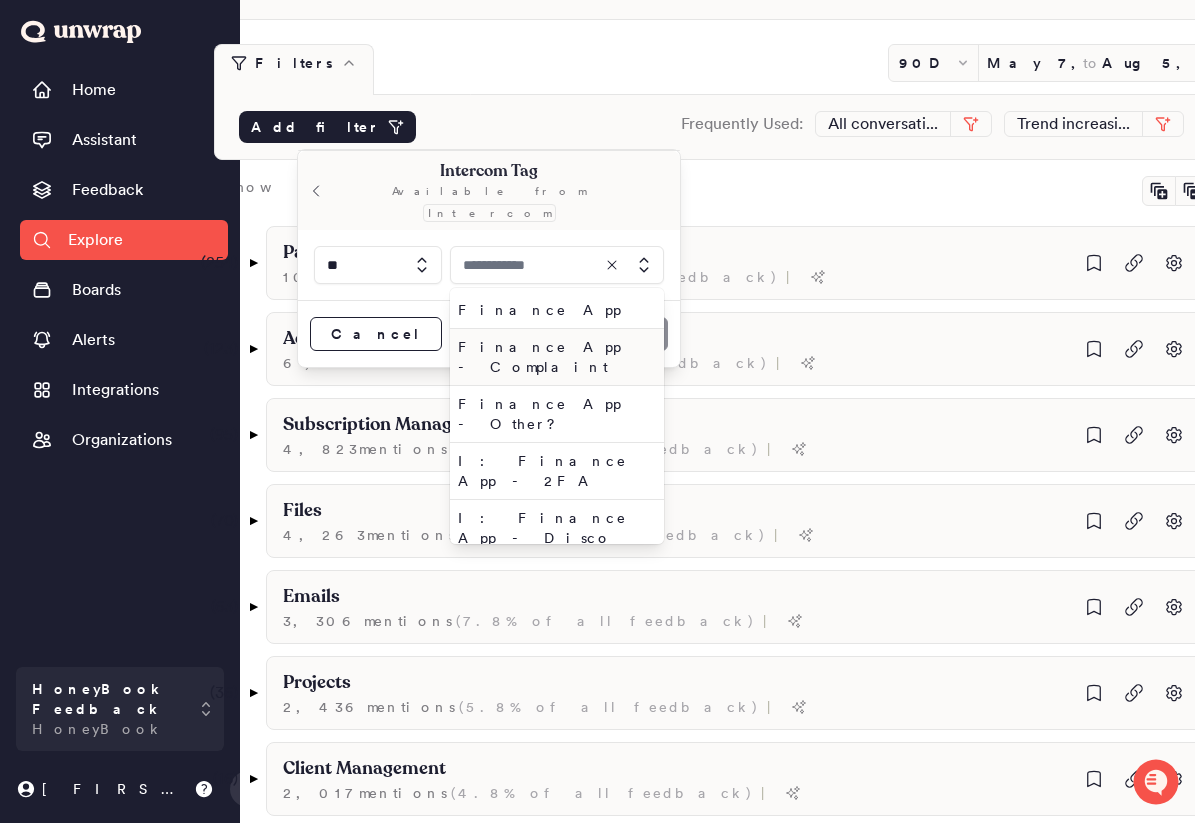 type on "**********" 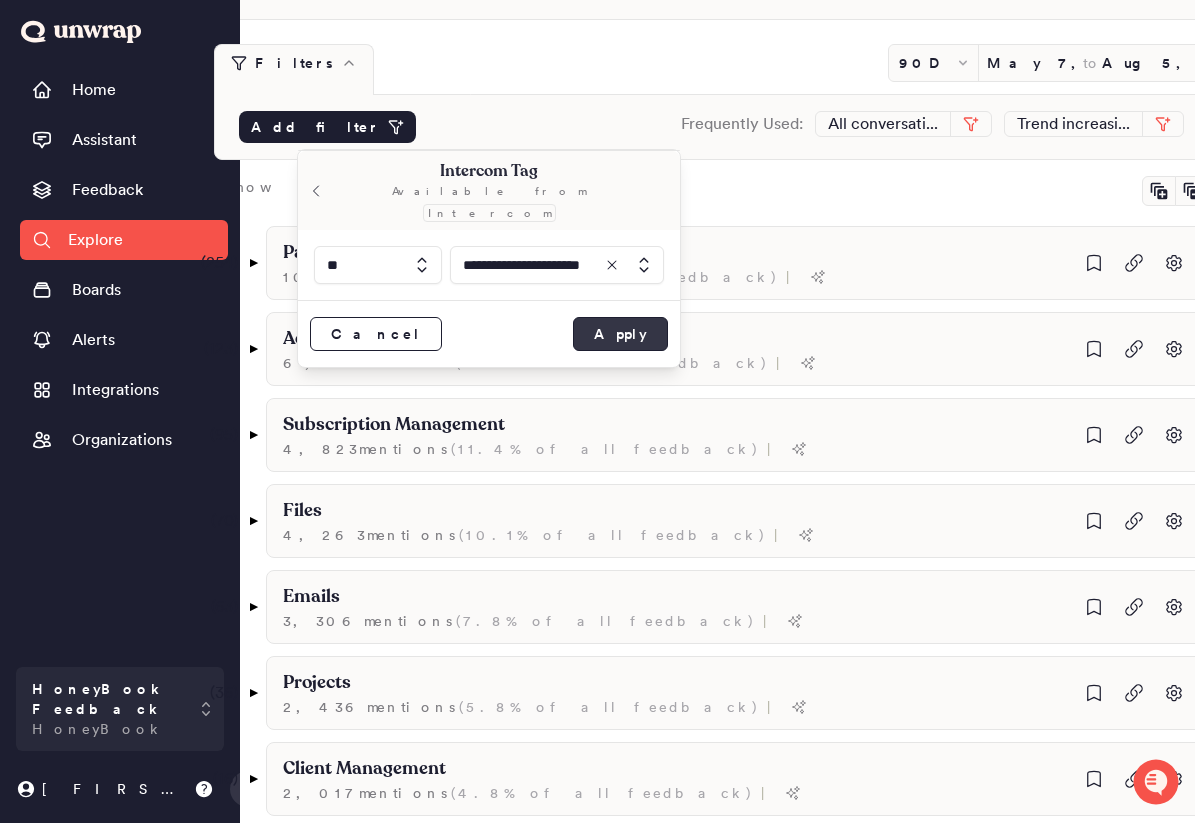 click on "Apply" at bounding box center [620, 334] 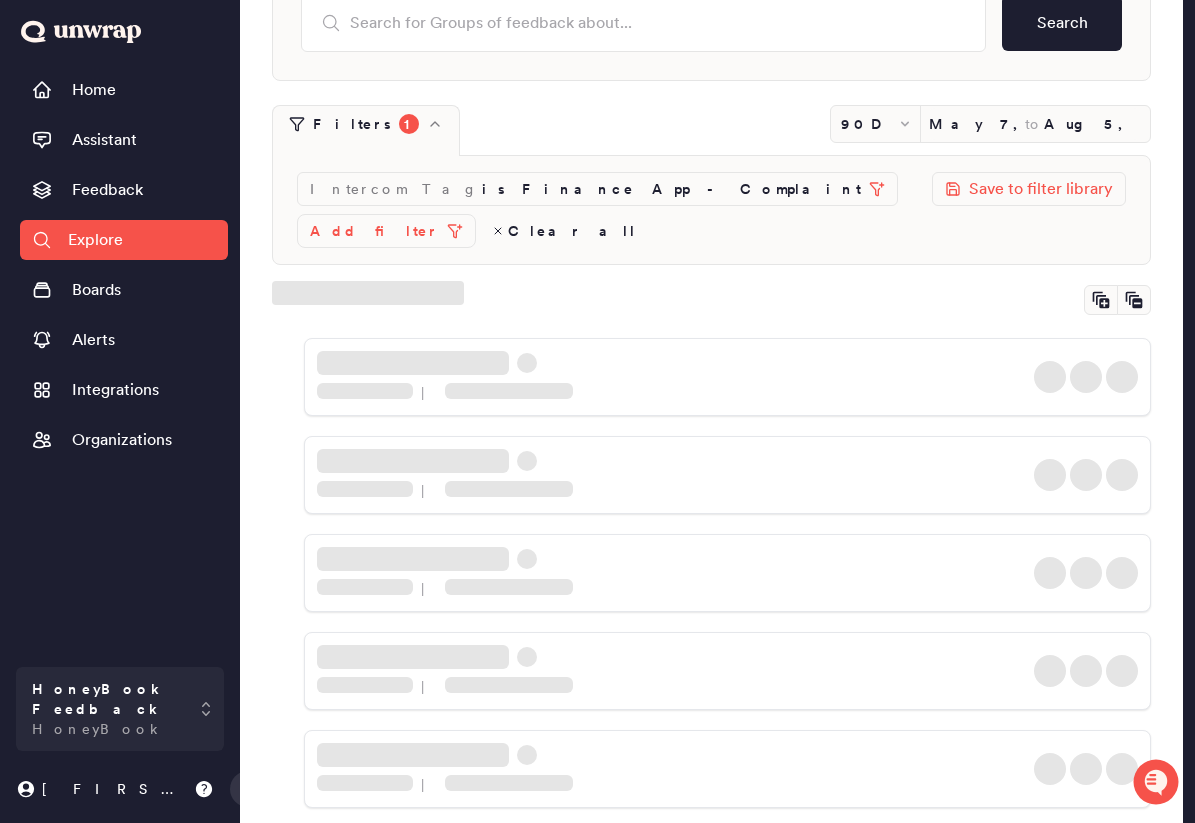 scroll, scrollTop: 0, scrollLeft: 0, axis: both 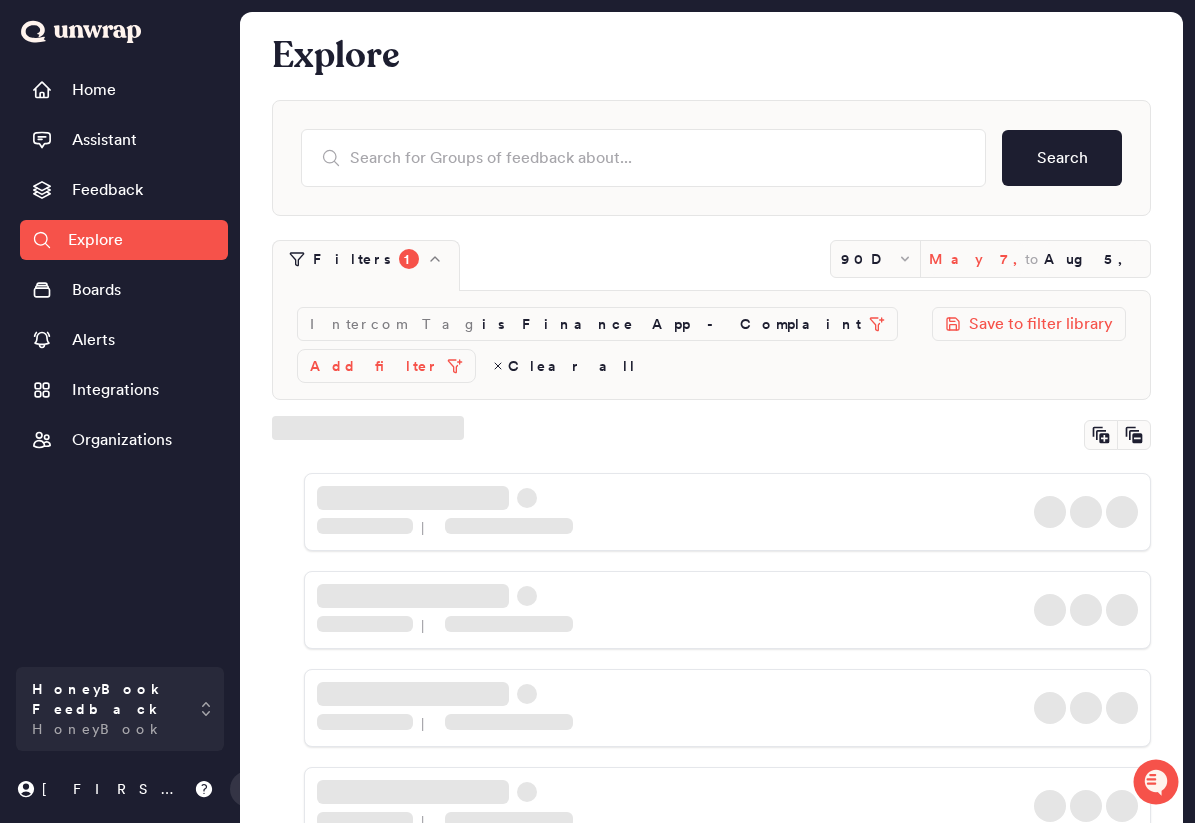 click on "Aug 5, 2025" at bounding box center [1092, 259] 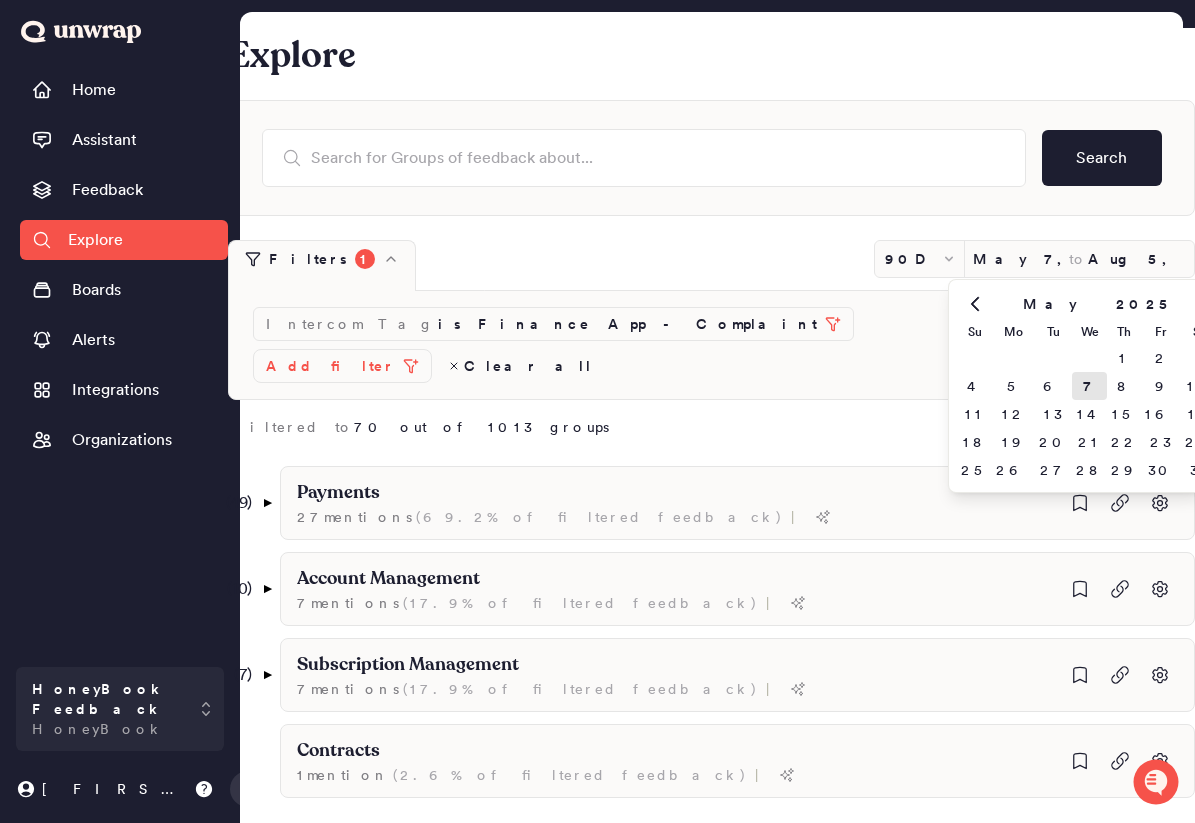 click 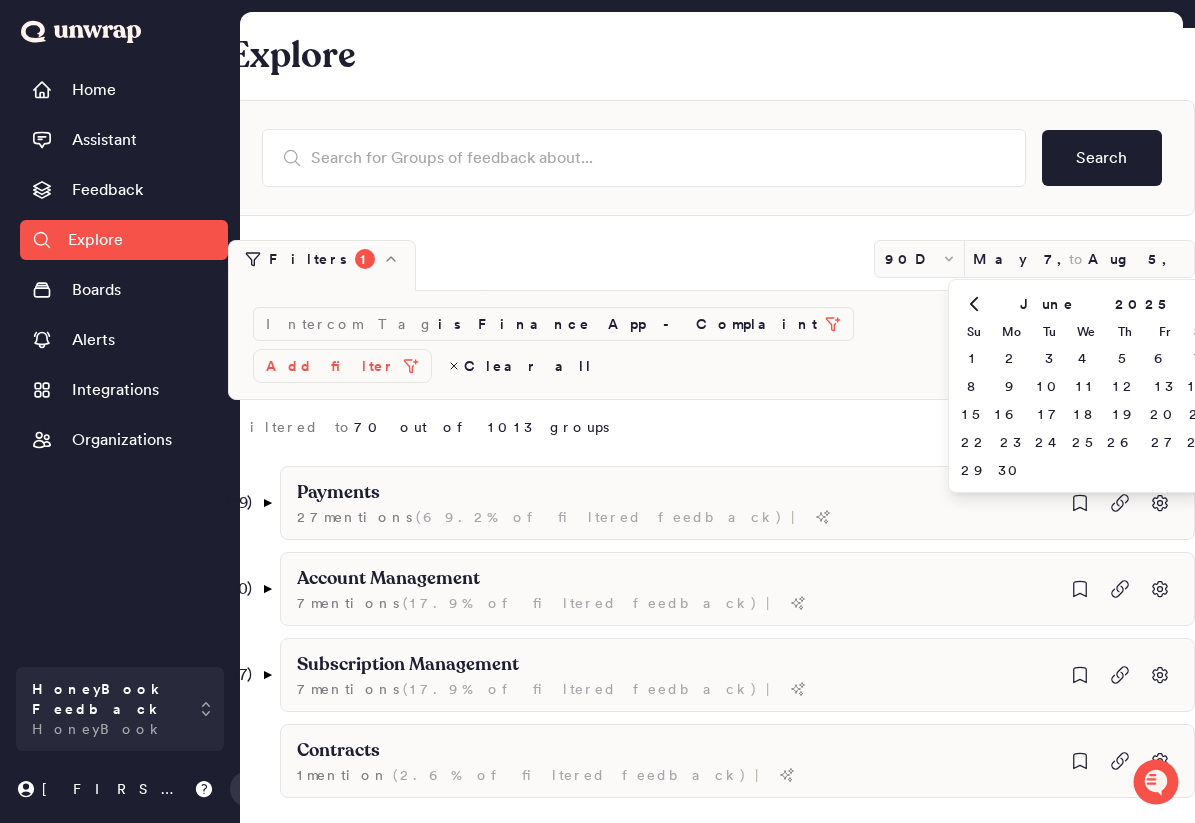 click 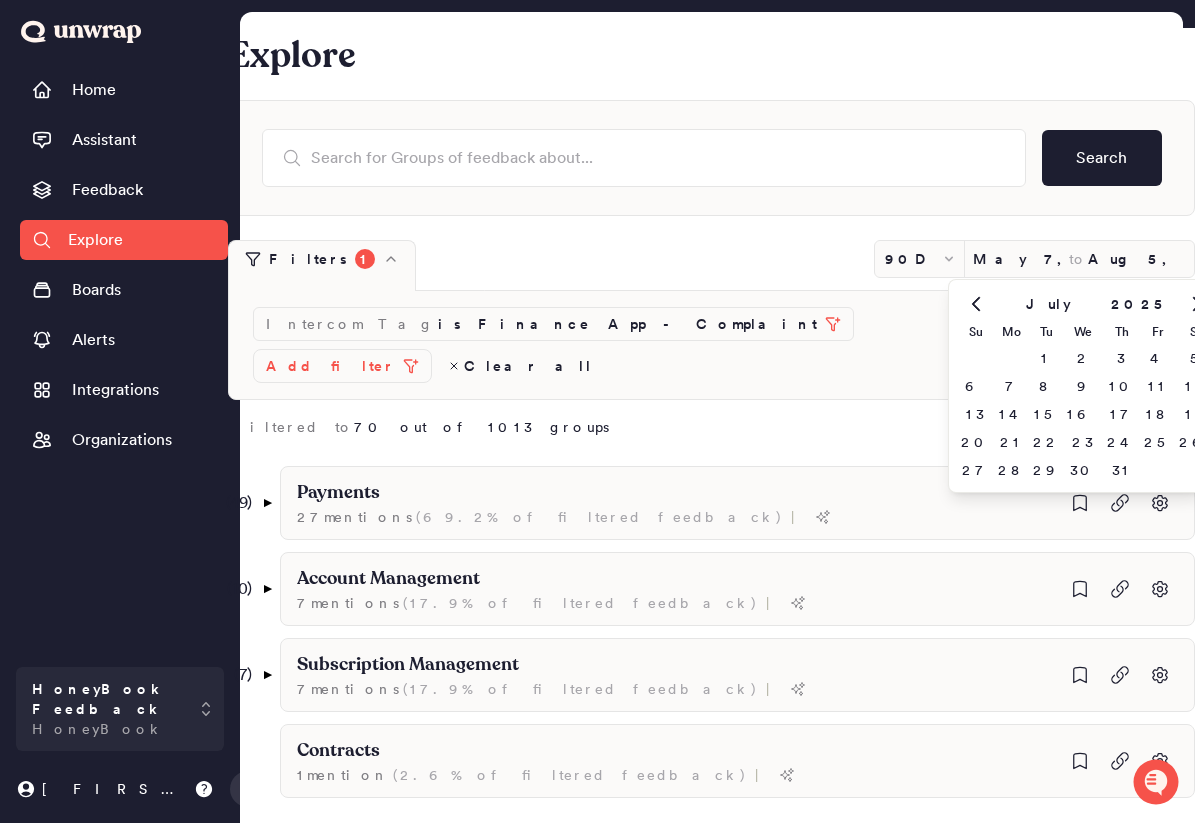 click 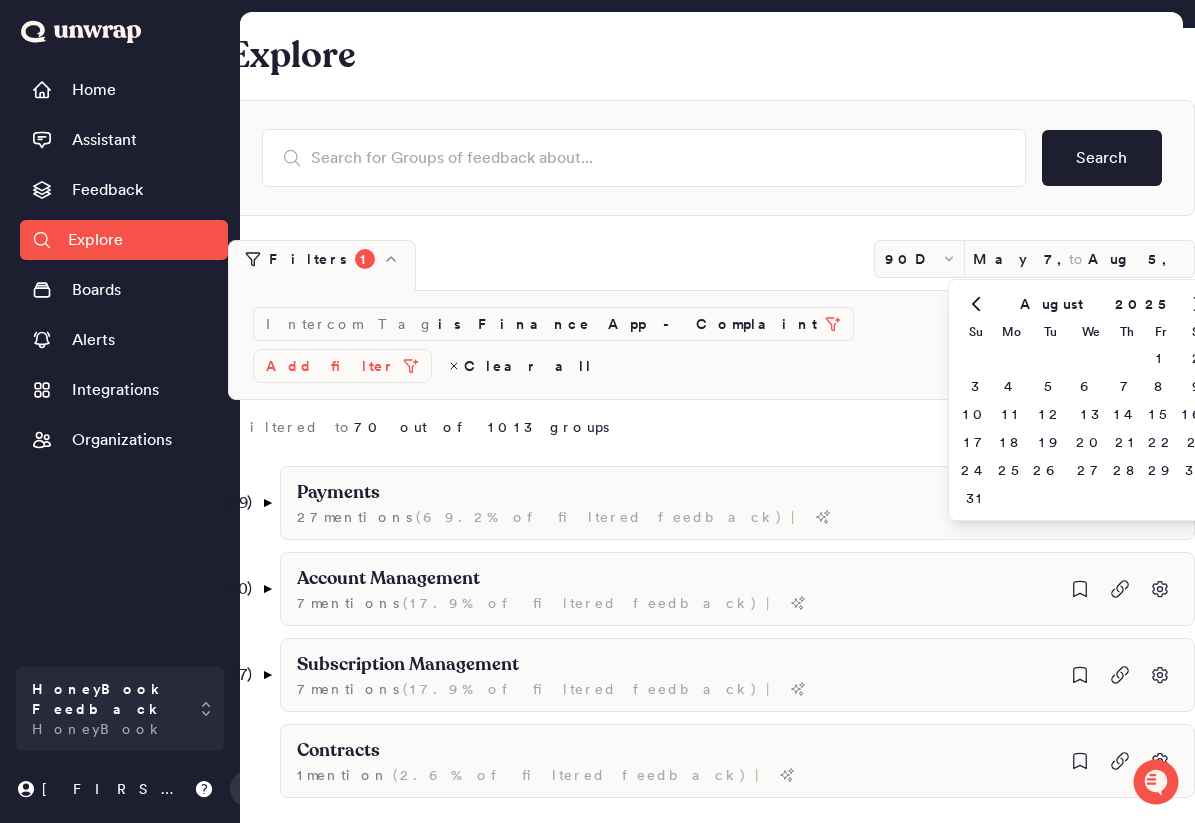 click 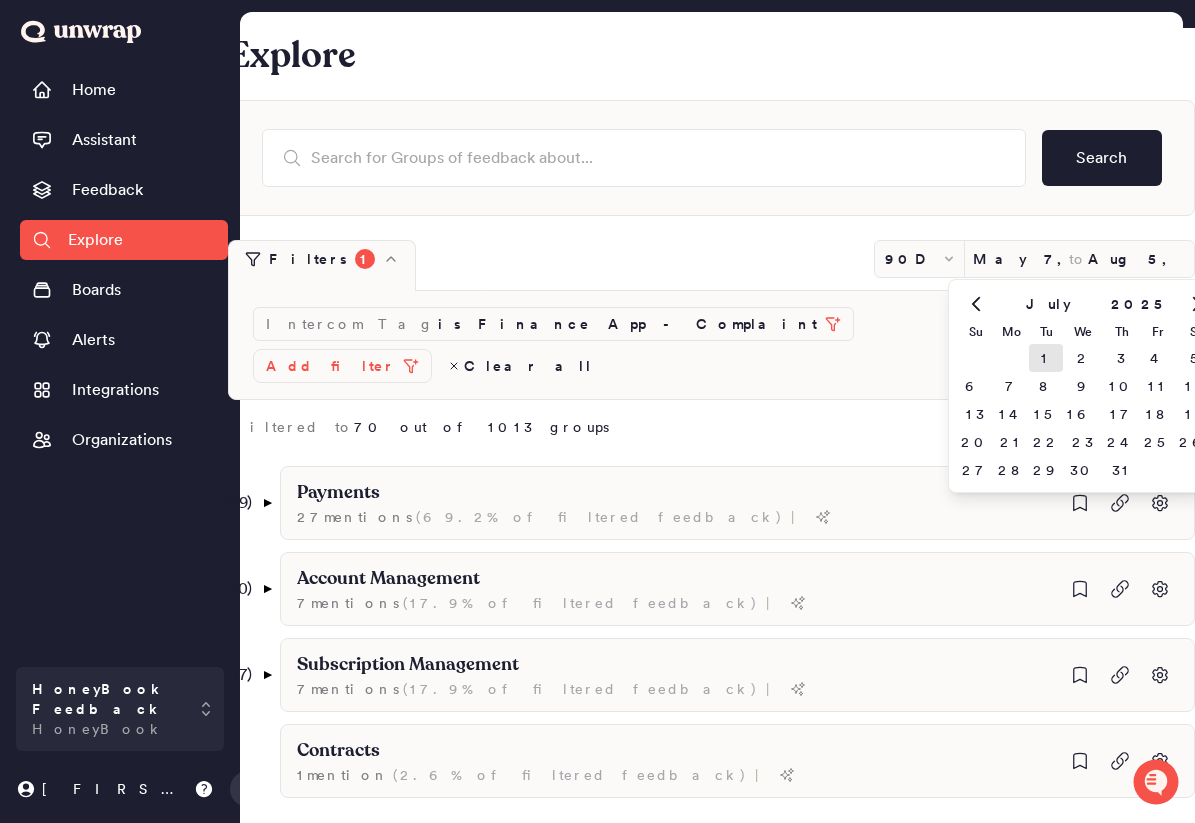 click on "1" at bounding box center (1046, 358) 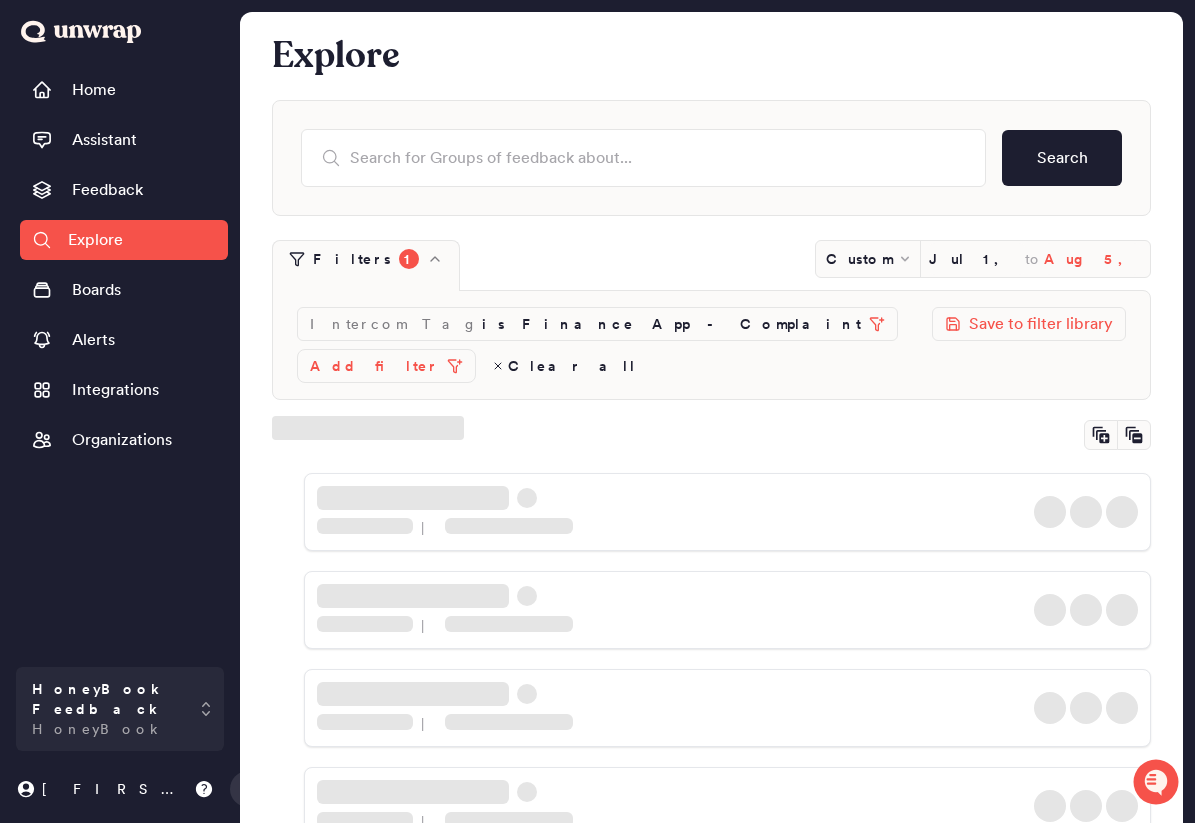 click on "Aug 5, 2025" at bounding box center [1092, 259] 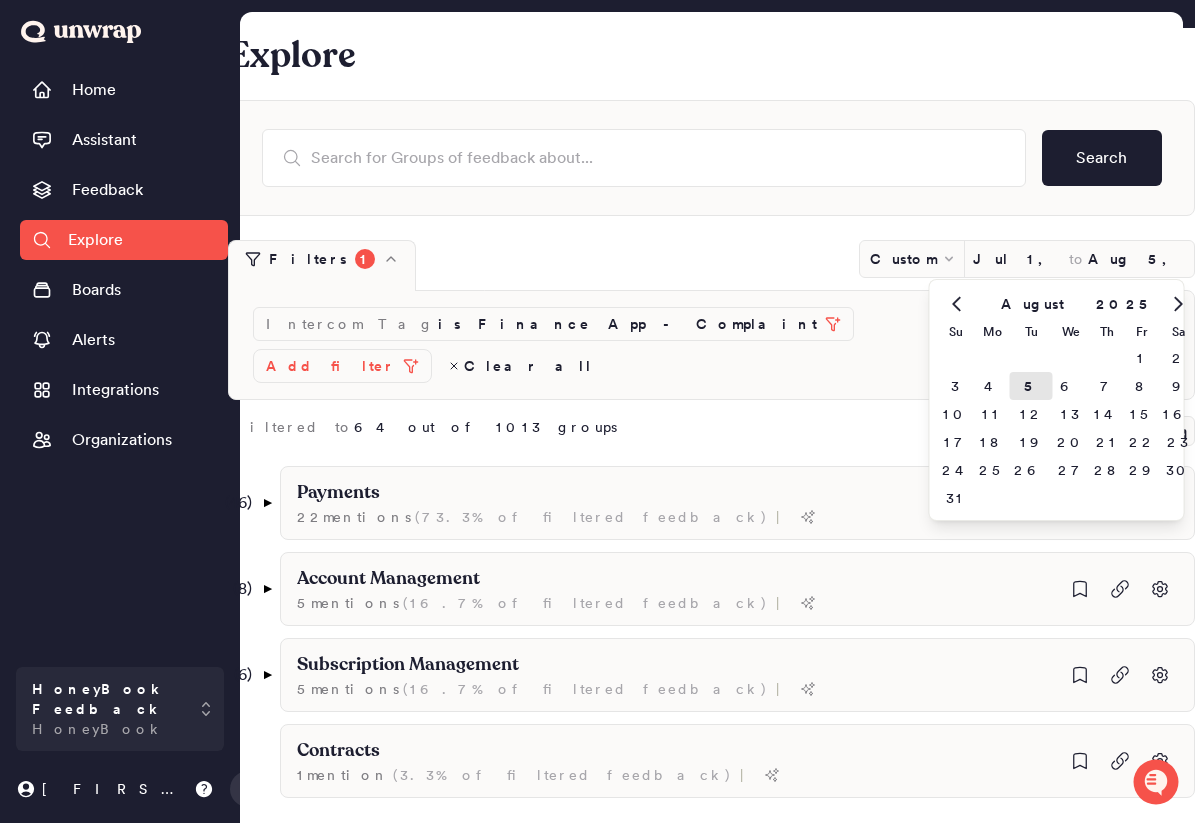click 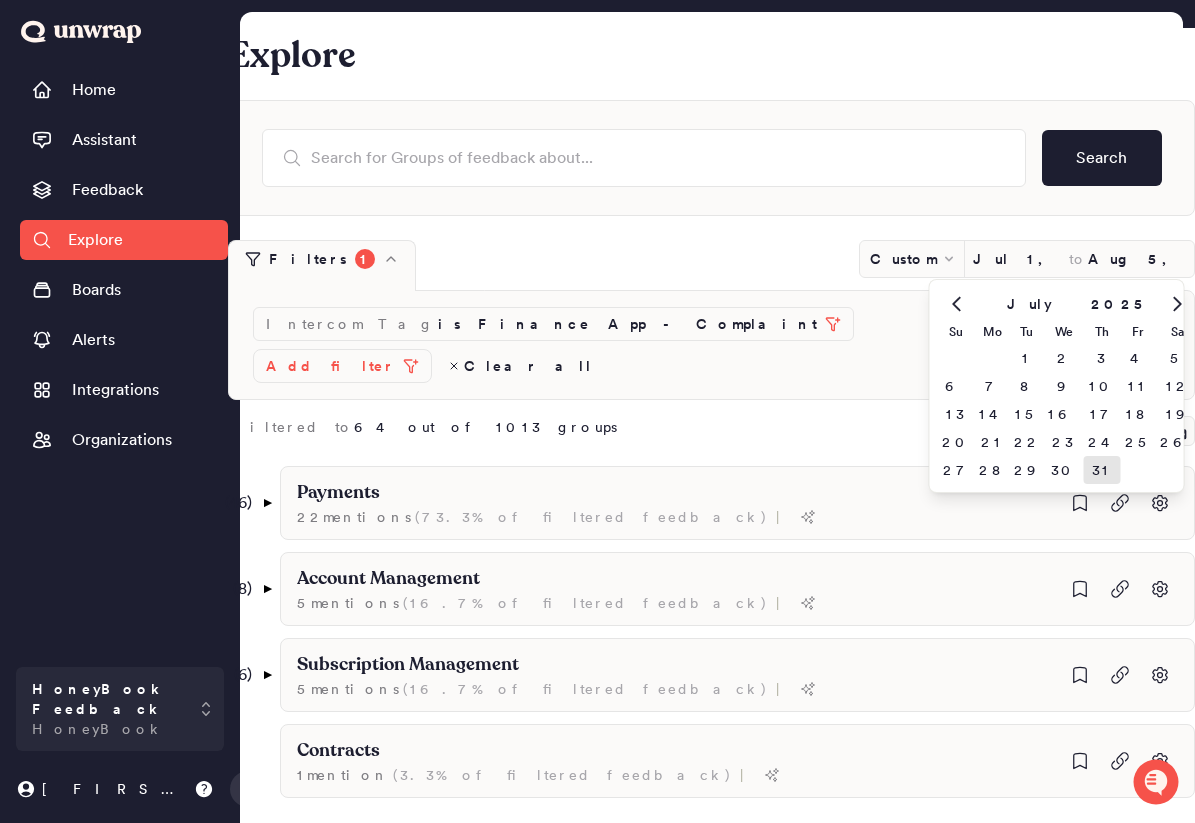 click on "31" at bounding box center [1102, 470] 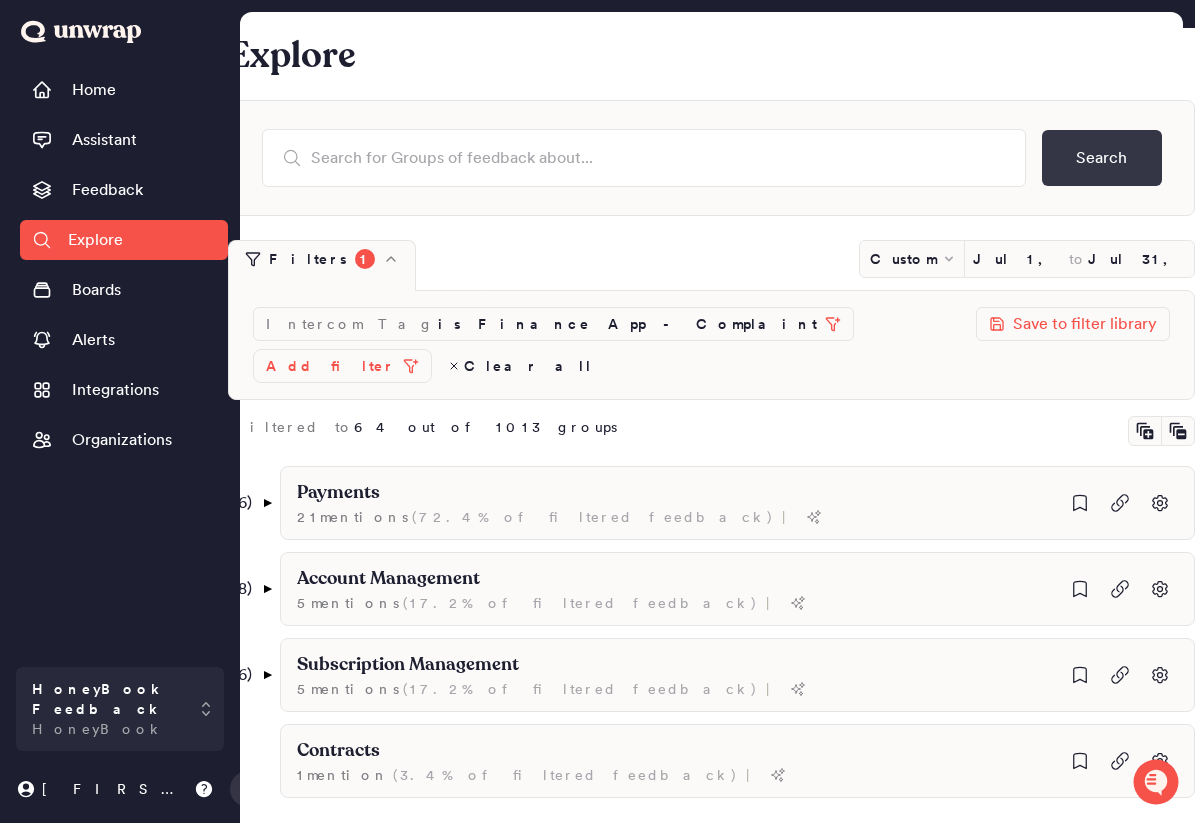 click on "Search" at bounding box center (1102, 158) 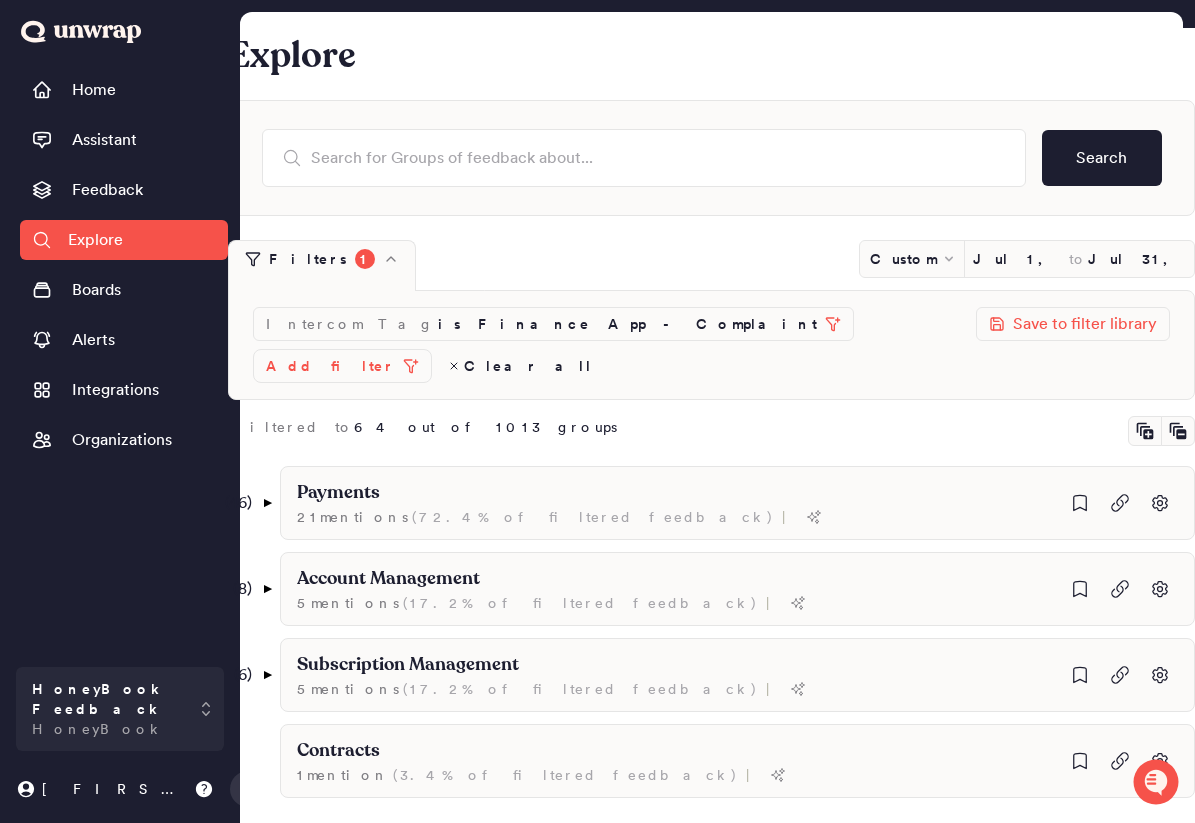 scroll, scrollTop: 9, scrollLeft: 0, axis: vertical 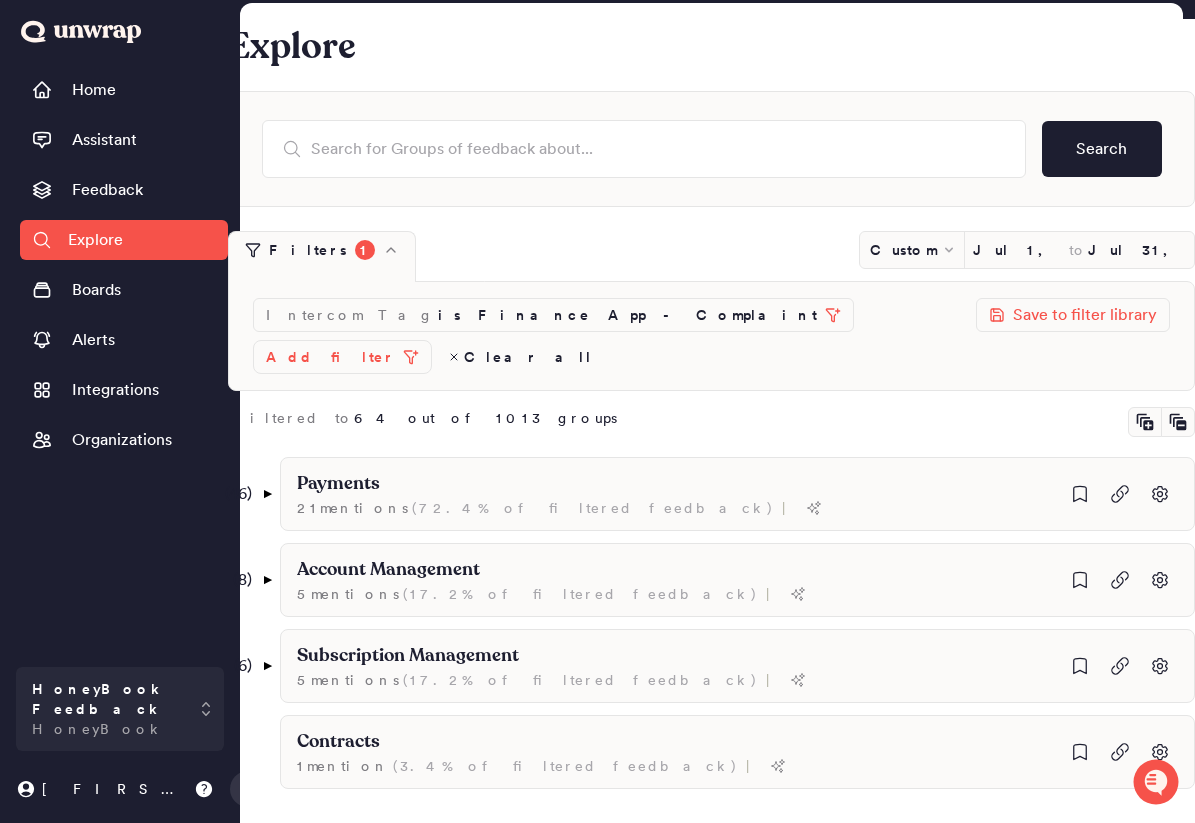 click on "Add filter" at bounding box center (330, 357) 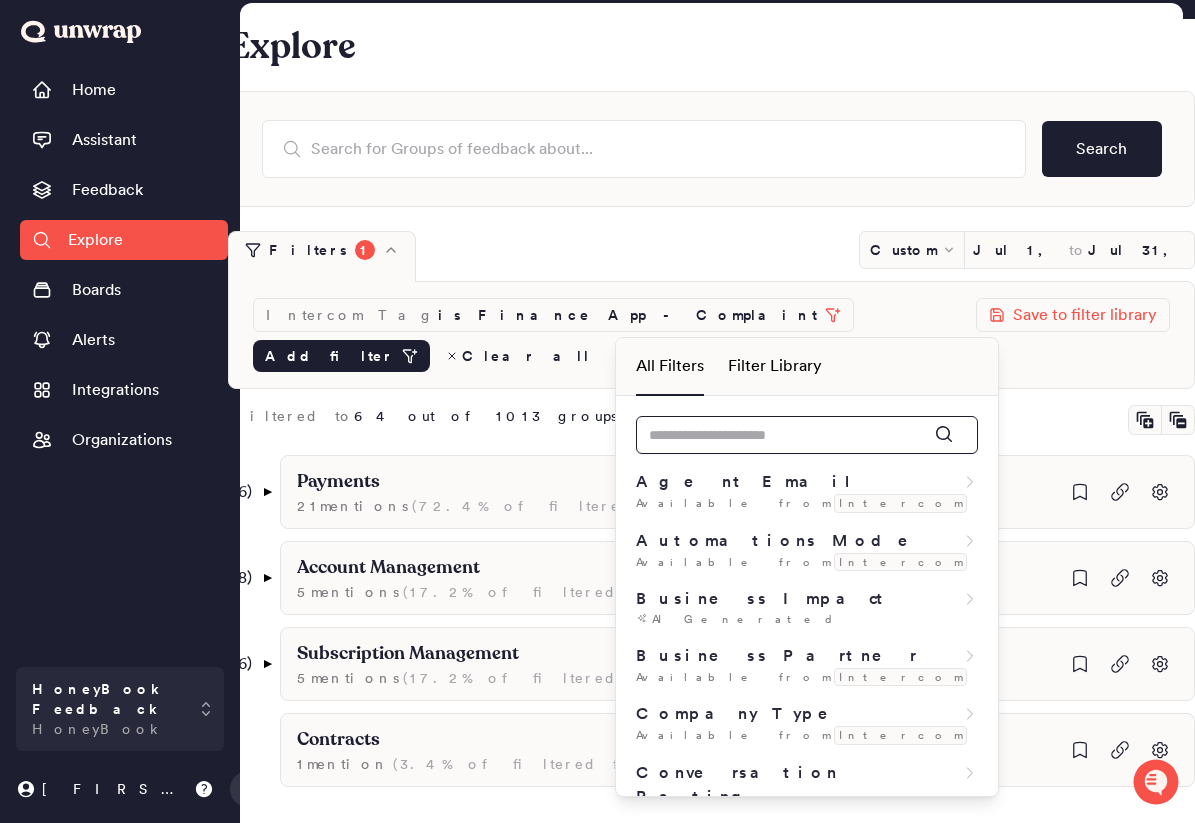 click at bounding box center [807, 435] 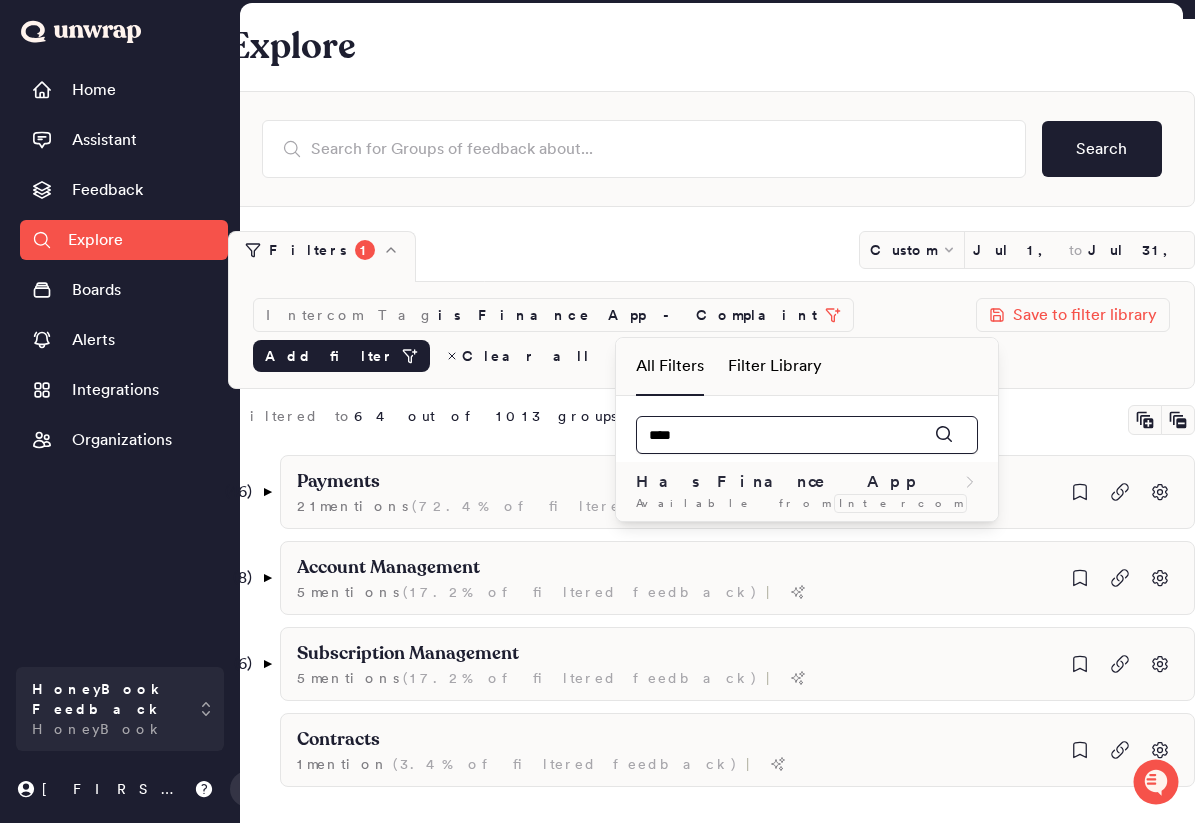 type on "***" 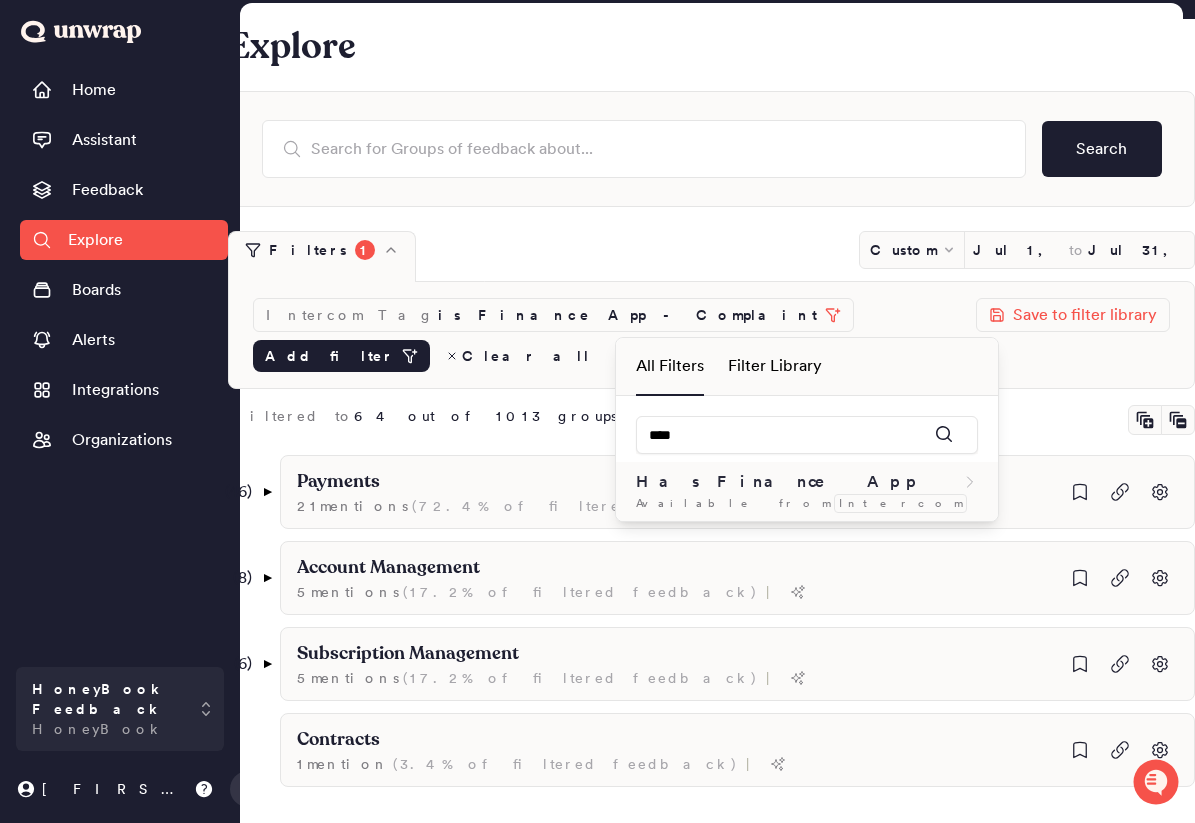 click on "Has Finance App" at bounding box center [807, 482] 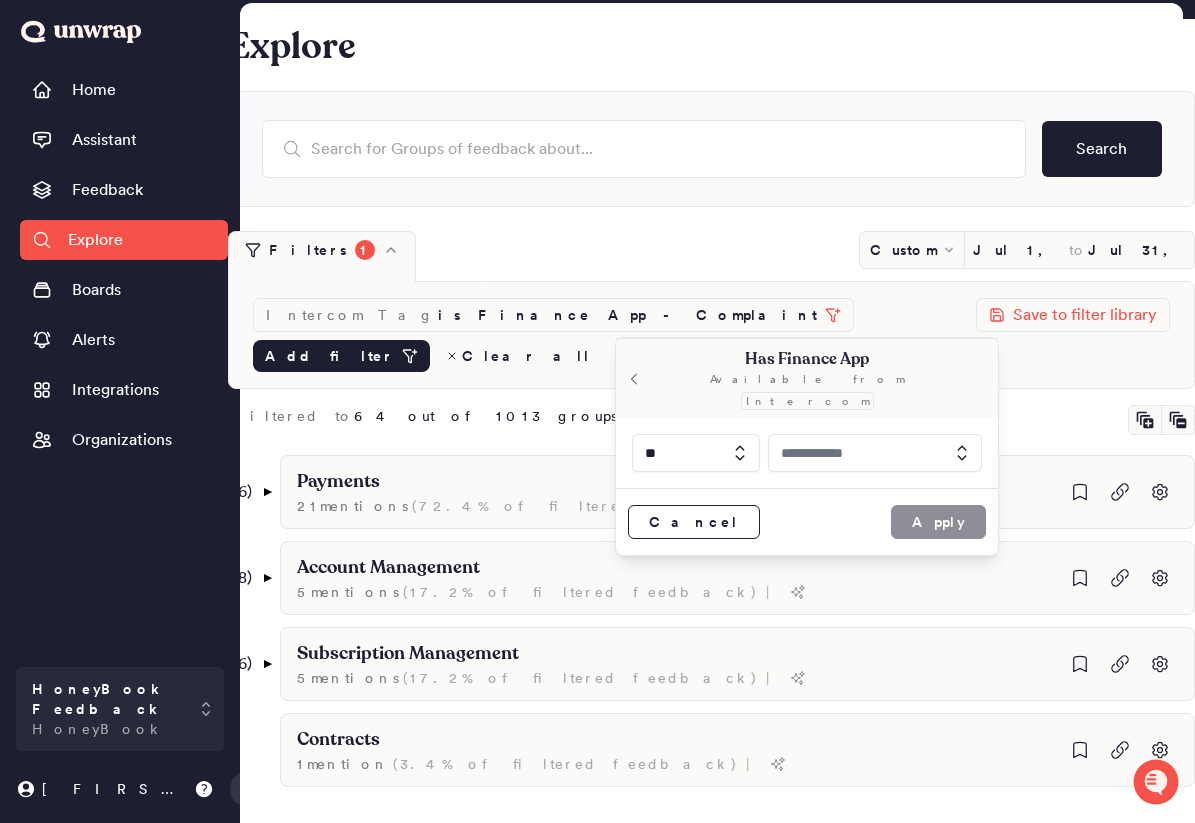 click at bounding box center (875, 453) 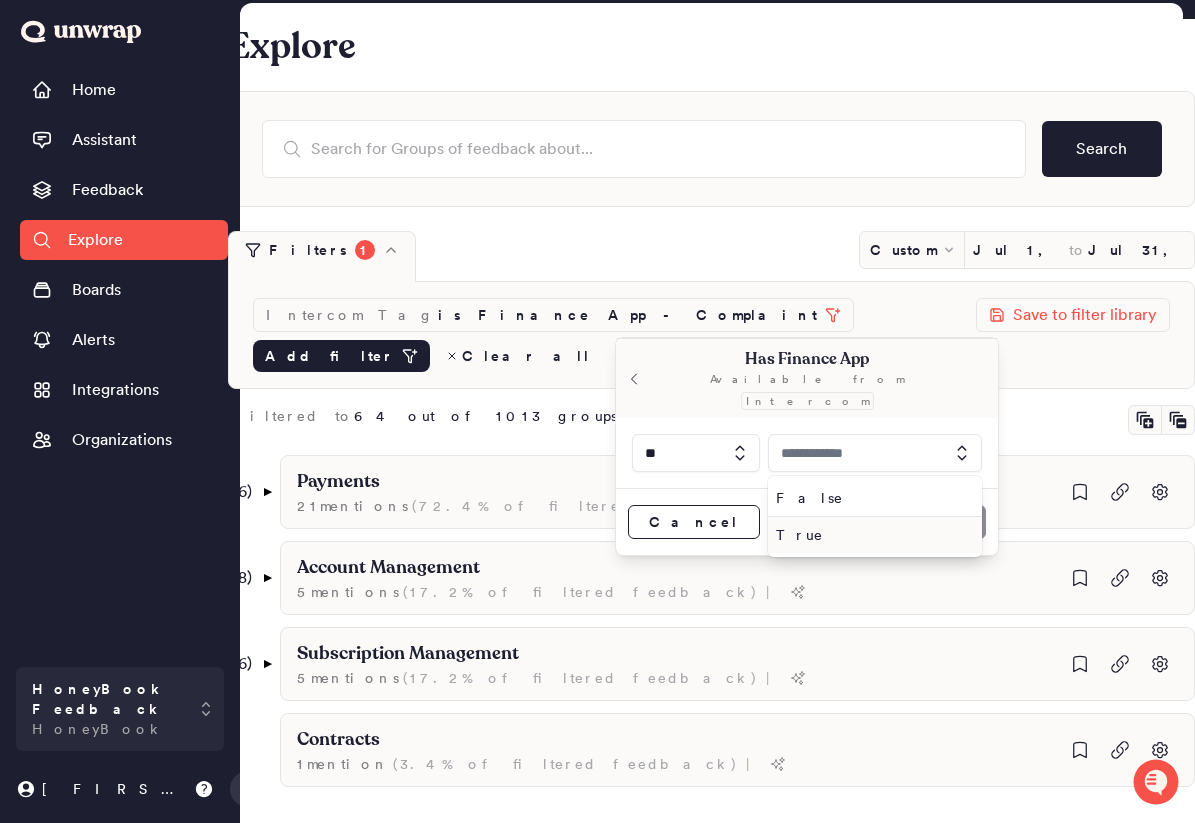 click on "True" at bounding box center (875, 535) 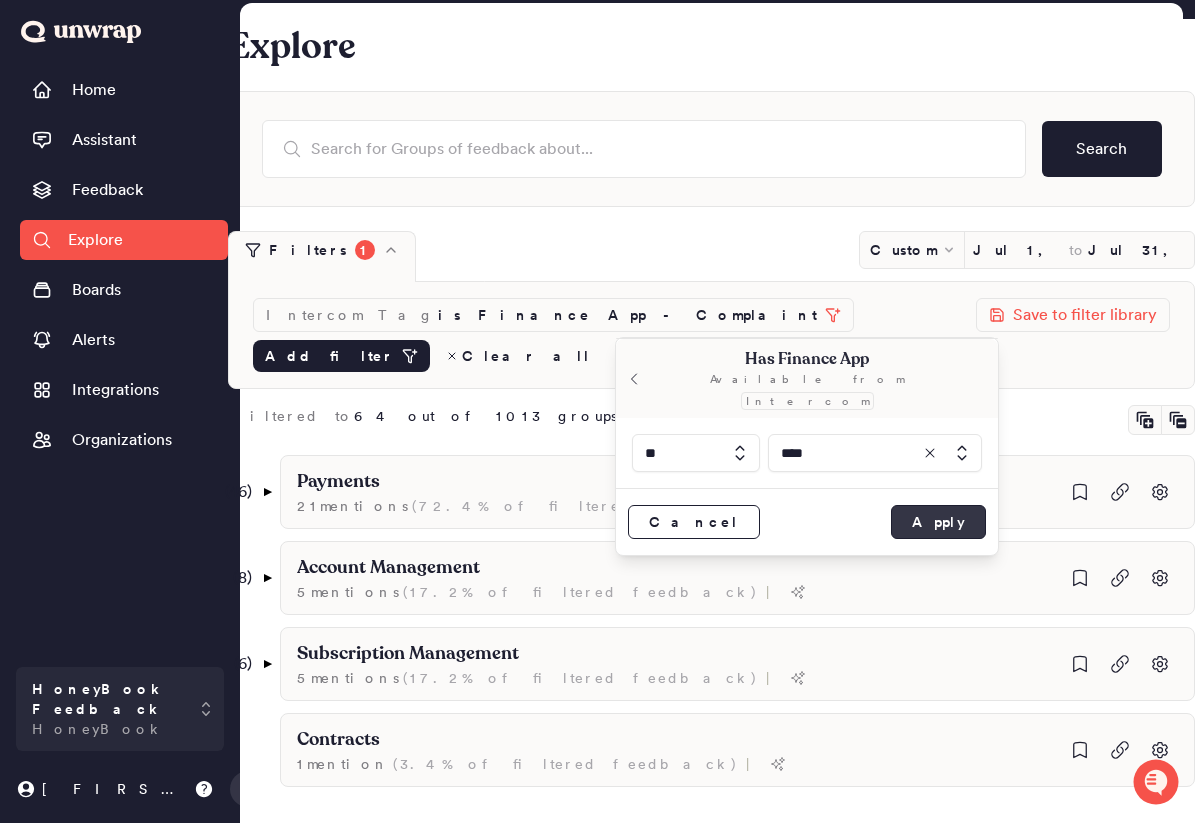 click on "Apply" at bounding box center (938, 522) 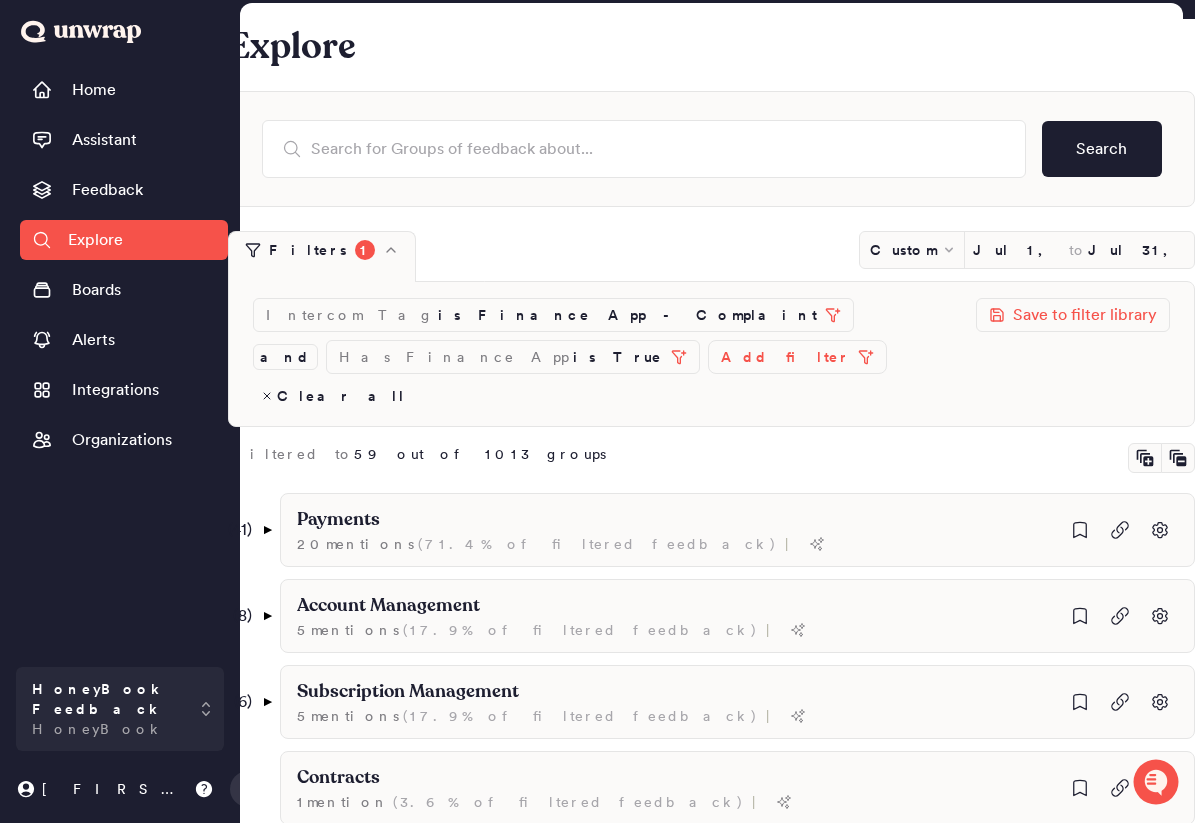 scroll, scrollTop: 51, scrollLeft: 0, axis: vertical 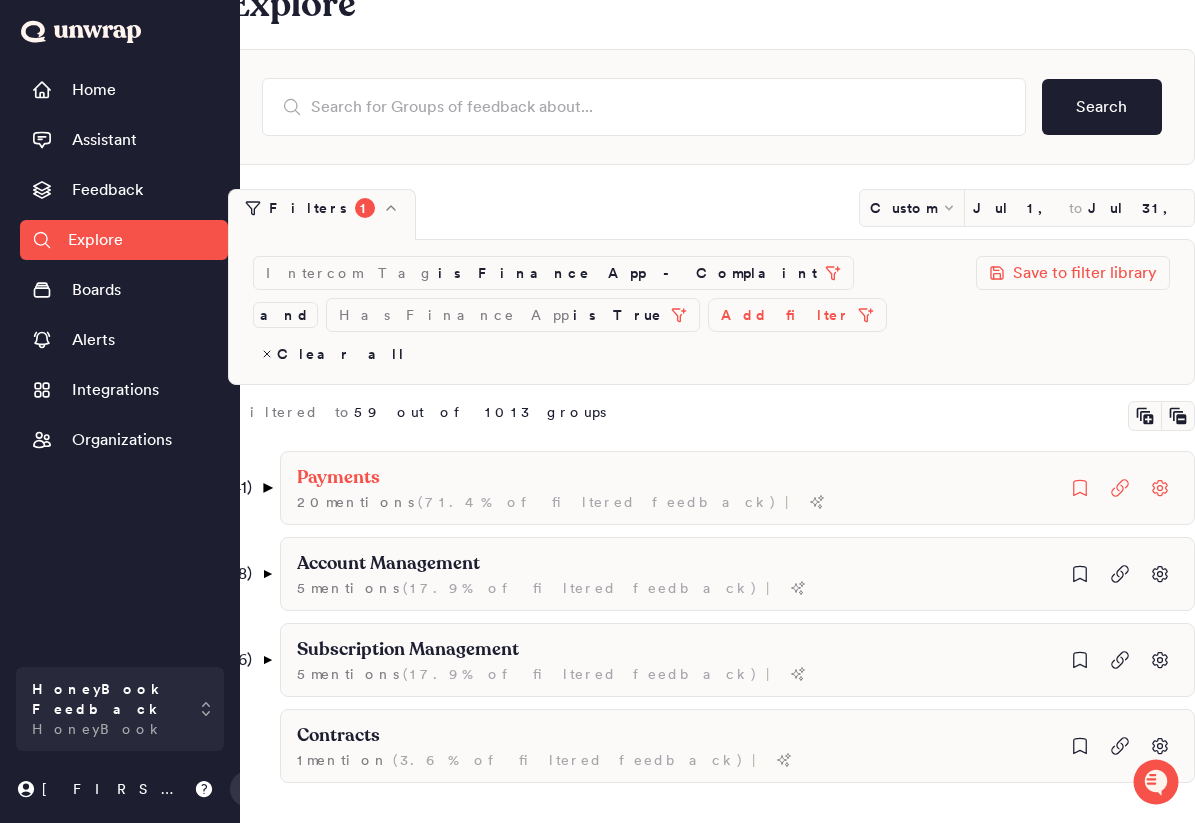 click on "▼" at bounding box center (267, 488) 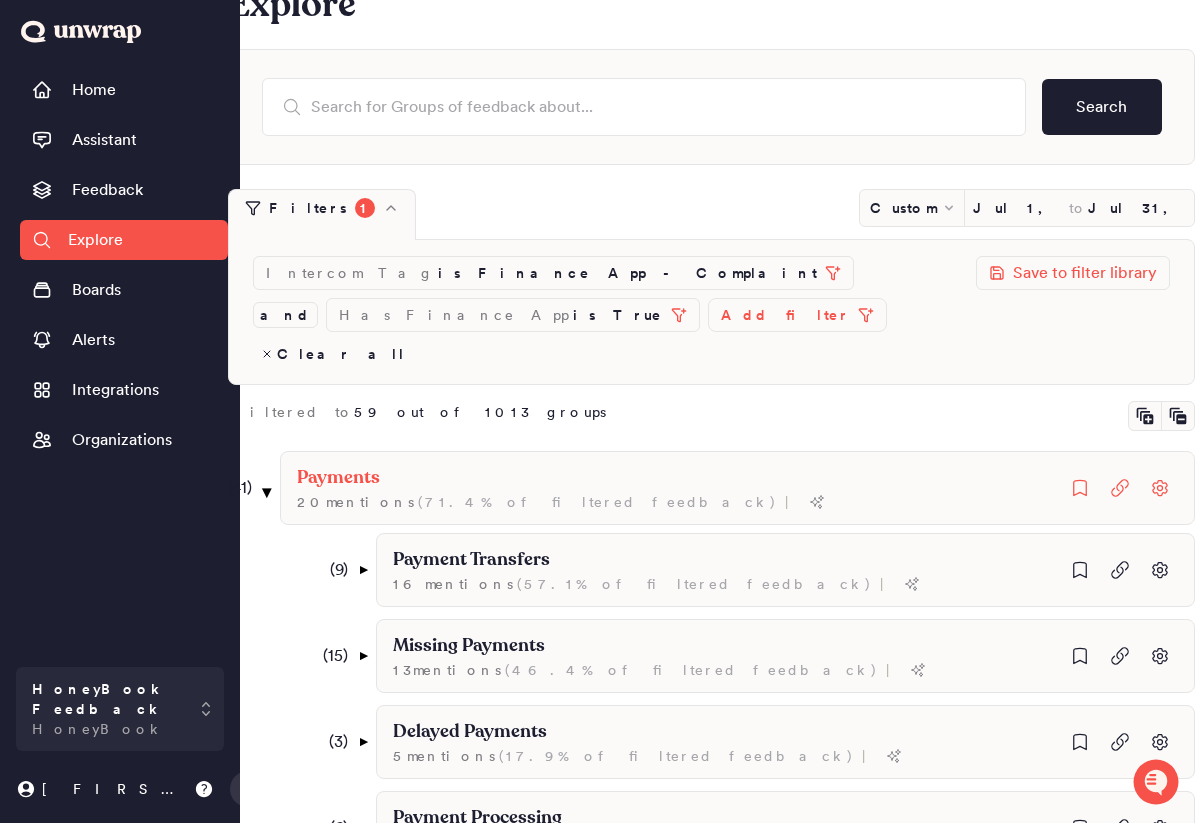 click on "▼" at bounding box center (267, 492) 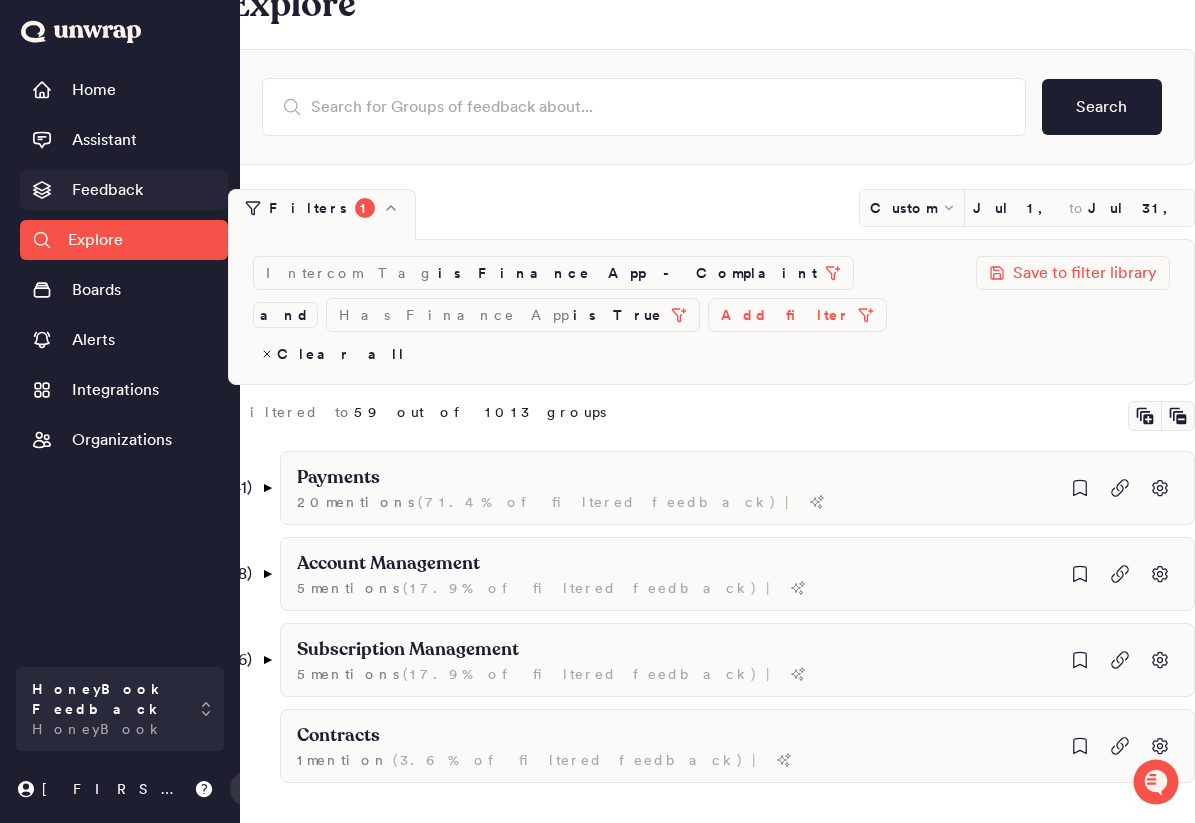 click on "Feedback" at bounding box center [107, 190] 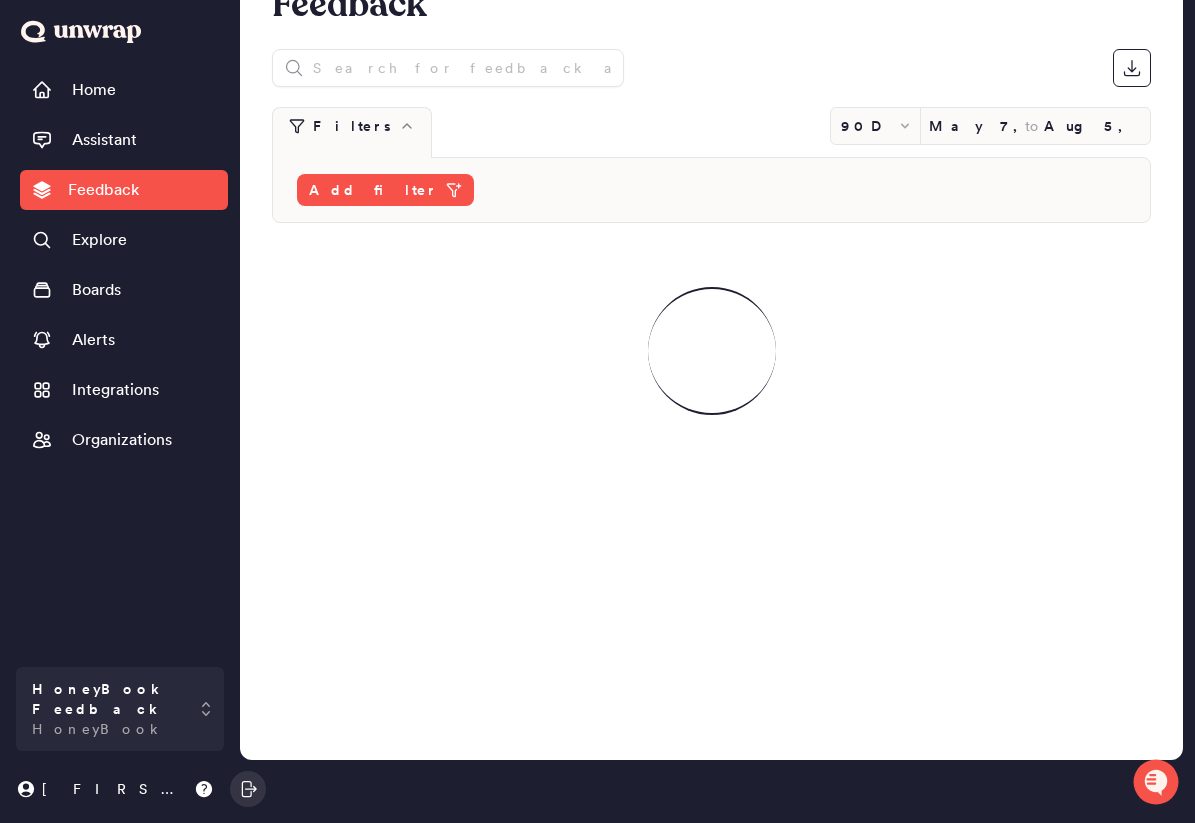 scroll, scrollTop: 0, scrollLeft: 0, axis: both 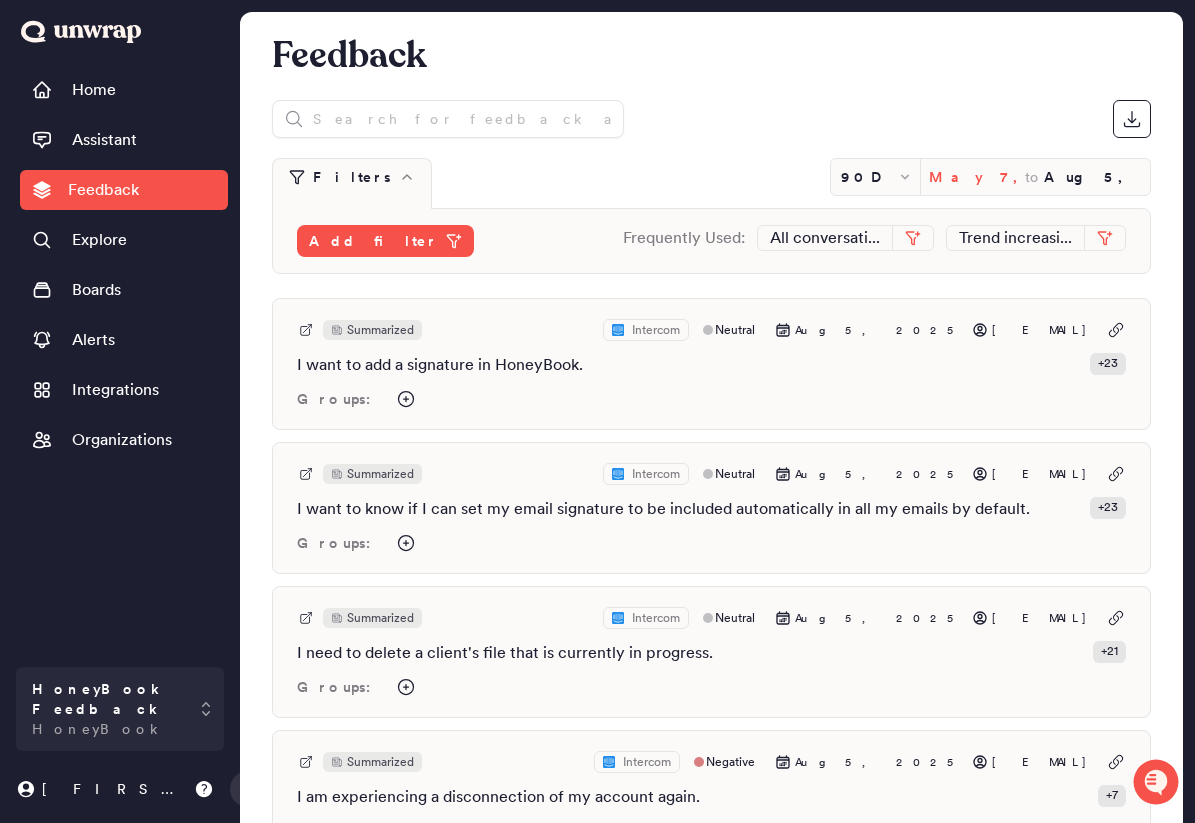 click on "May 7, 2025" at bounding box center (977, 177) 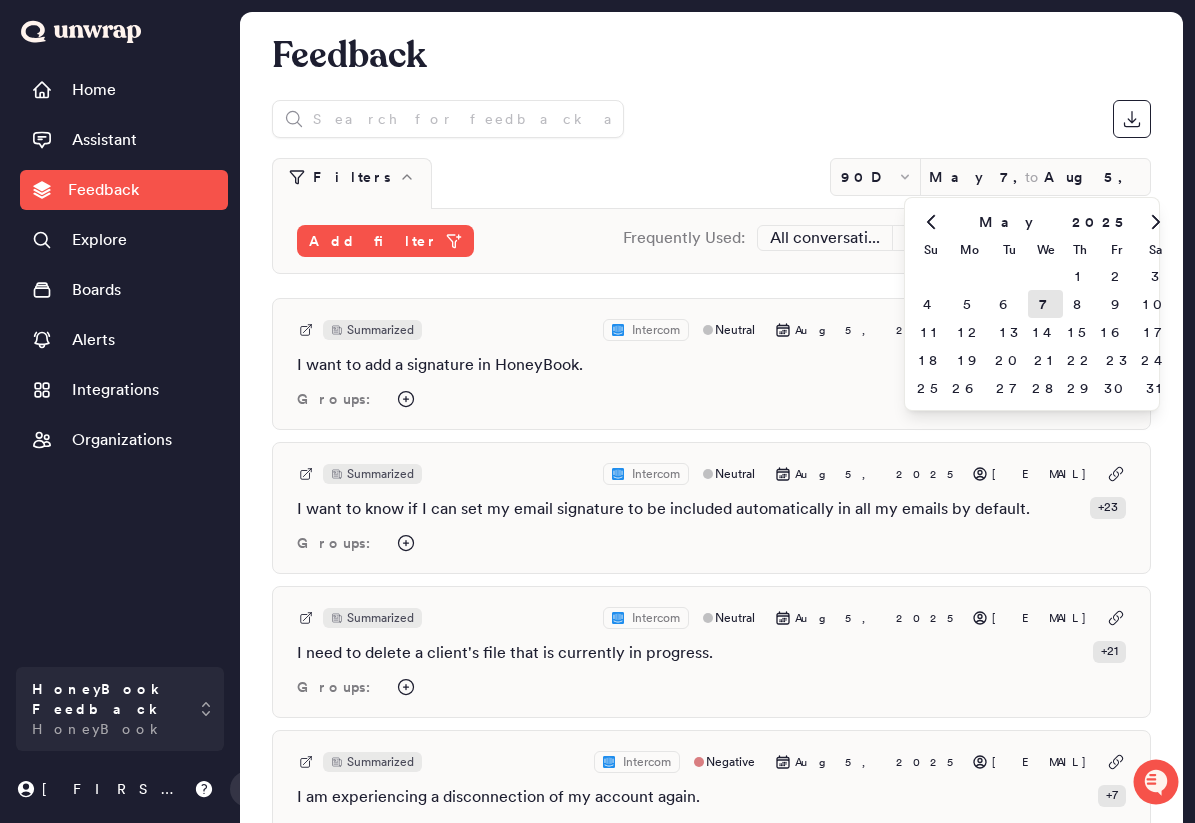 click 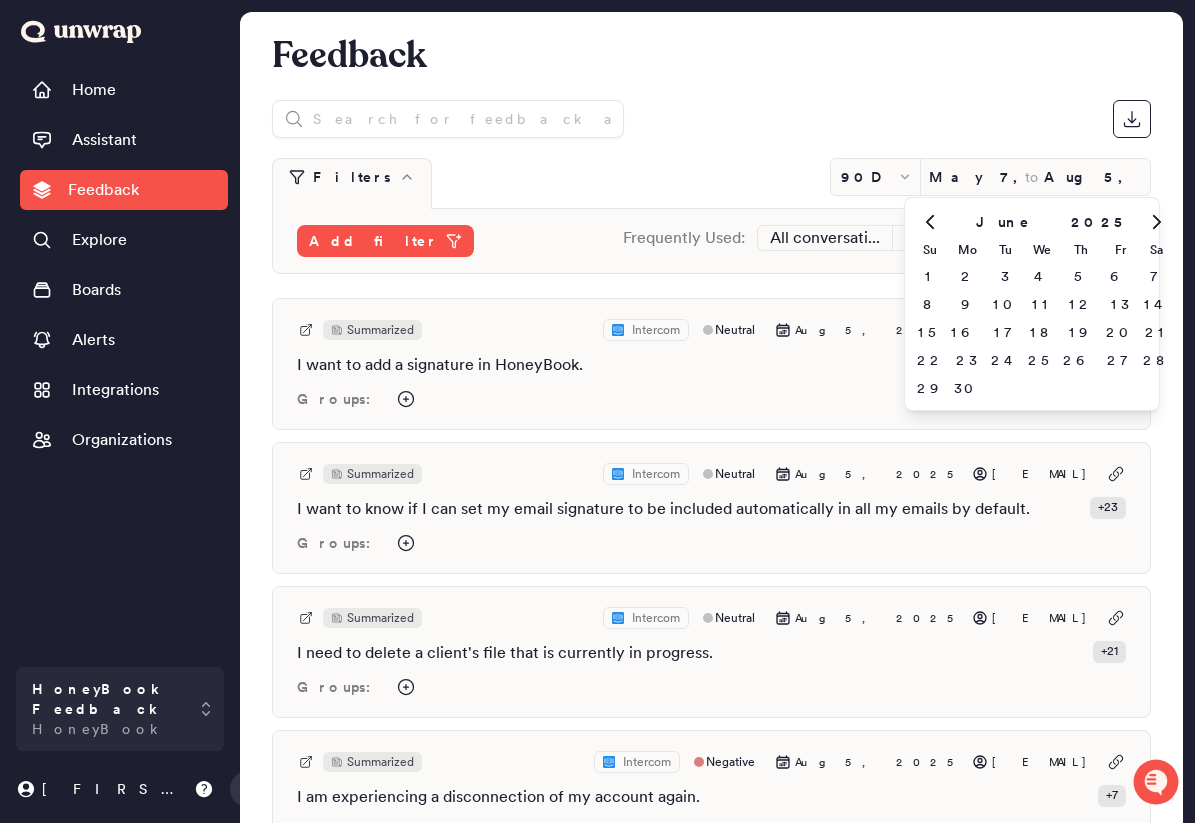 click 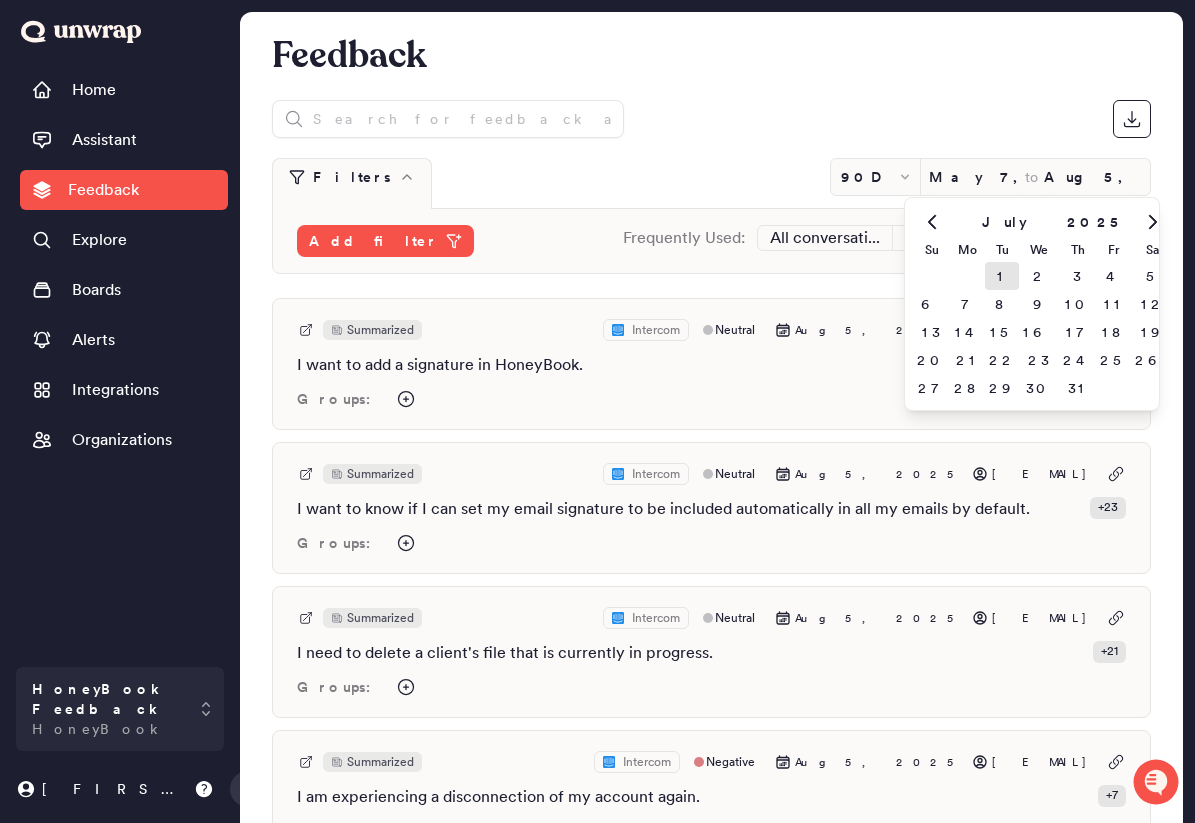 click on "1" at bounding box center [1002, 276] 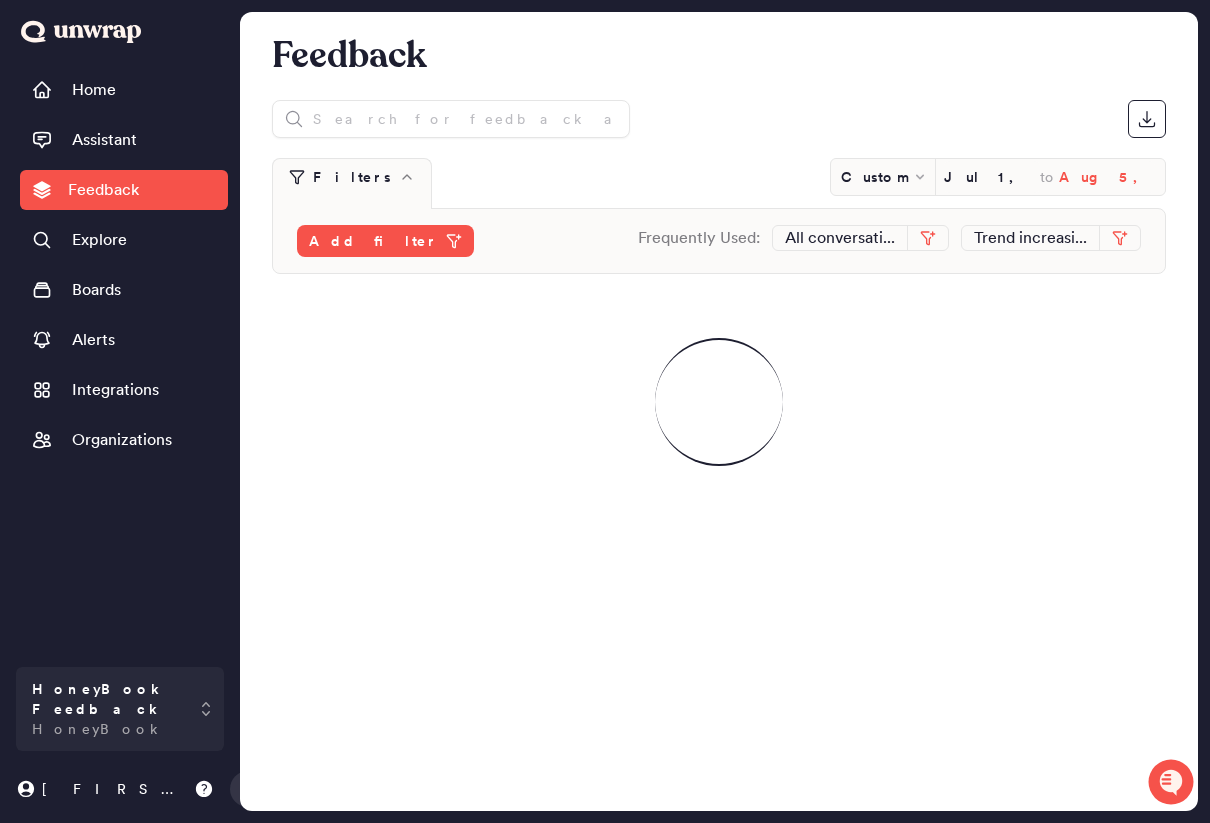 click on "Aug 5, 2025" at bounding box center (1107, 177) 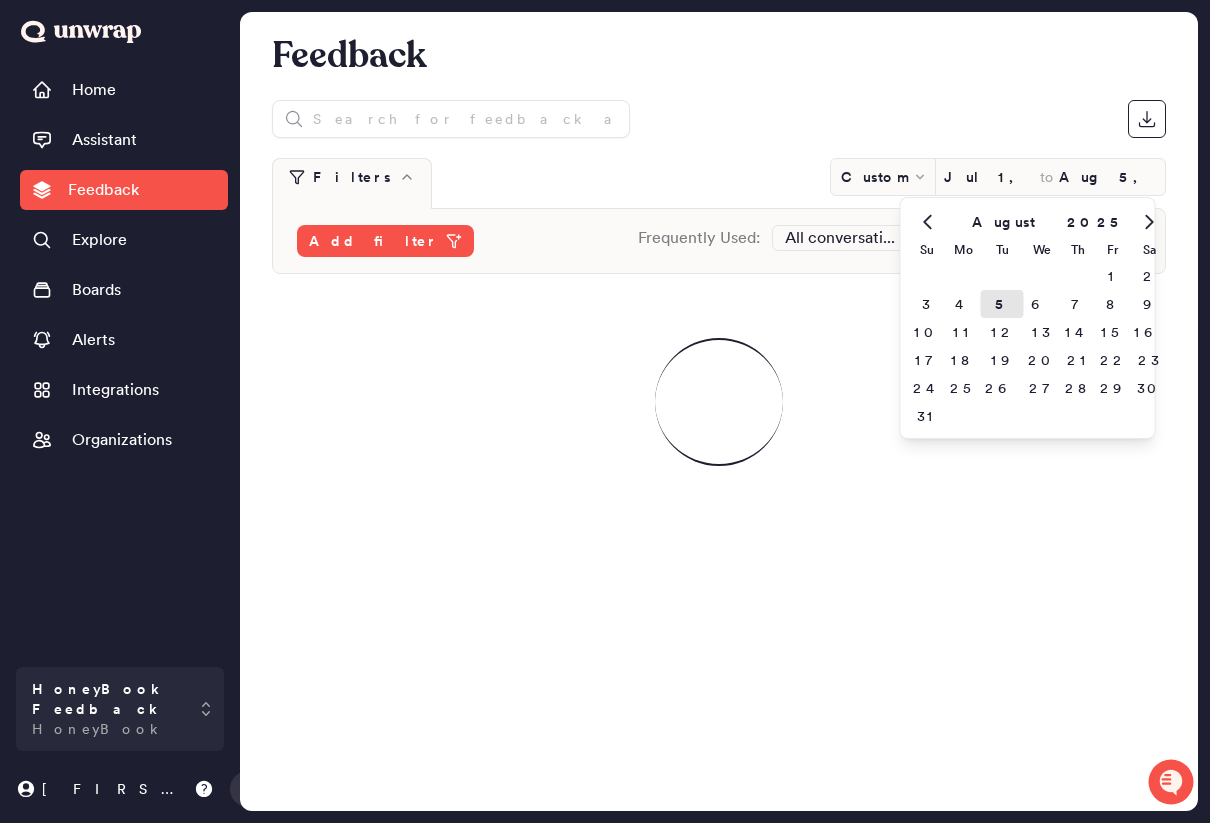 click 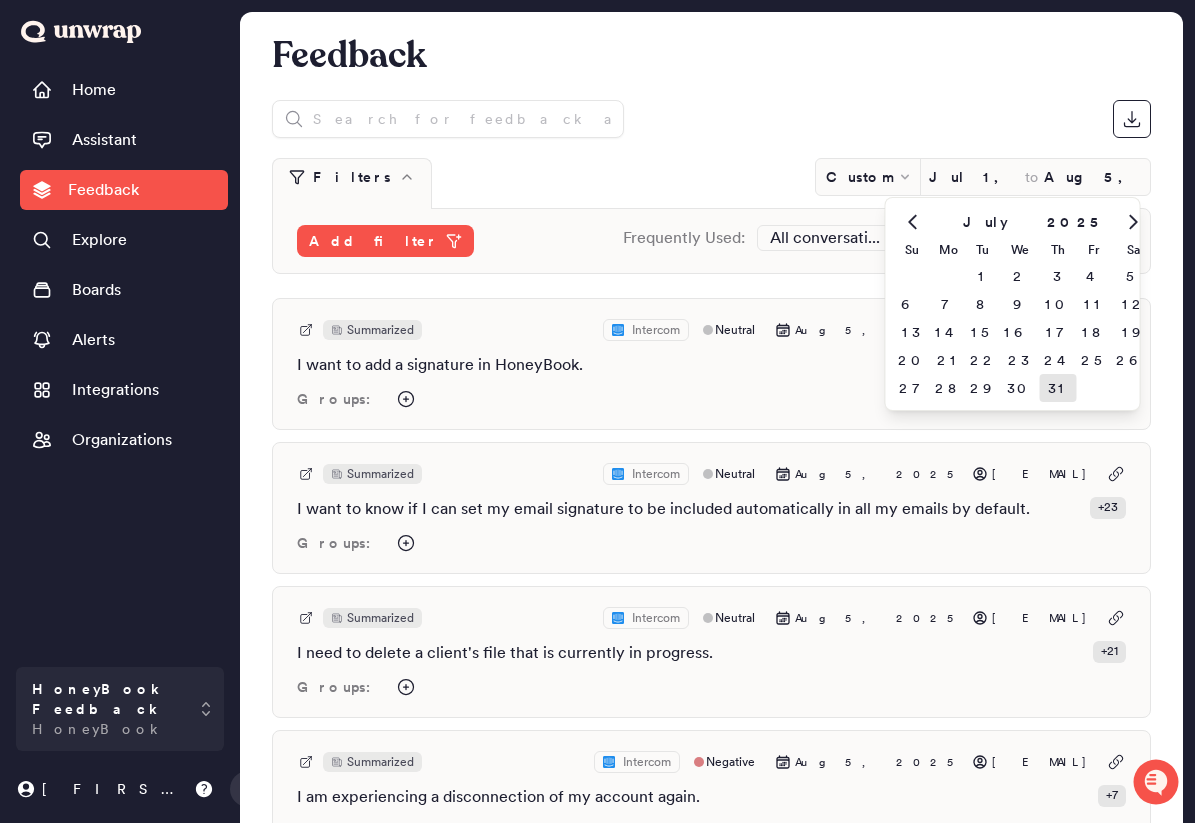 click on "31" at bounding box center (1058, 388) 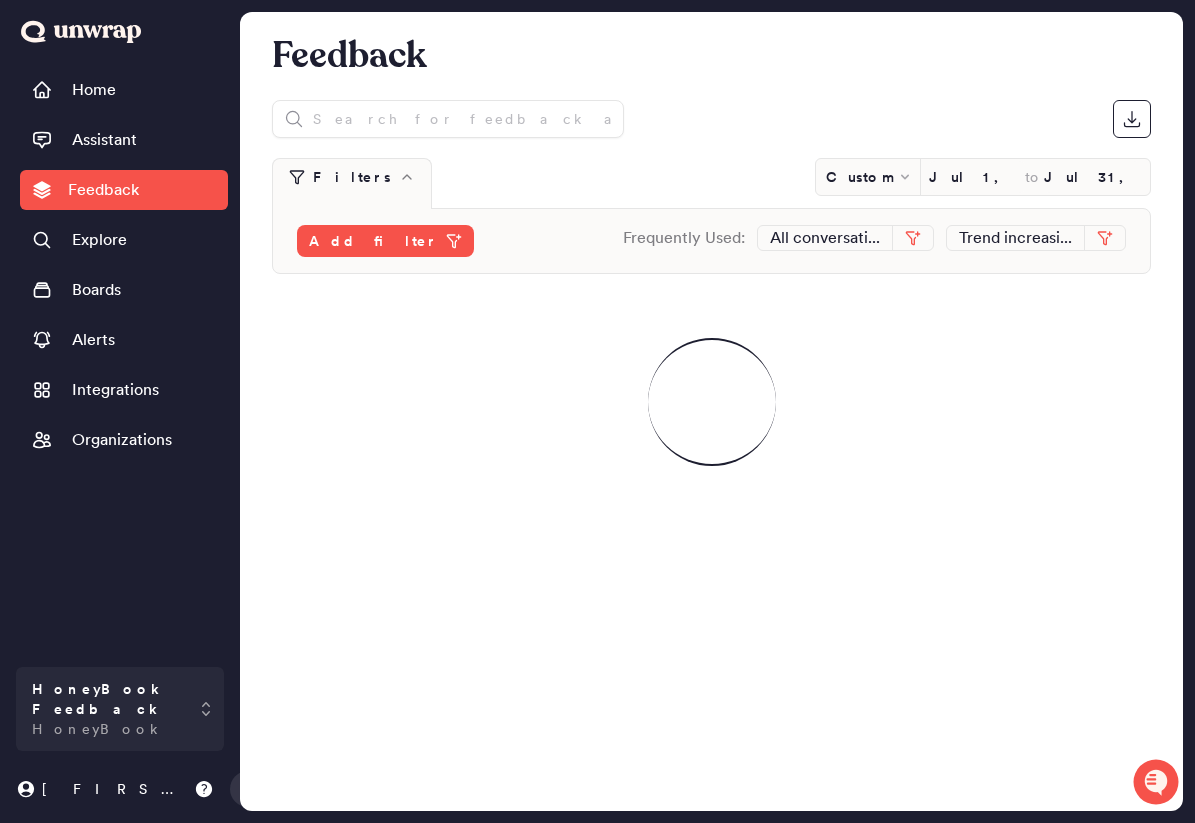 click at bounding box center (711, 119) 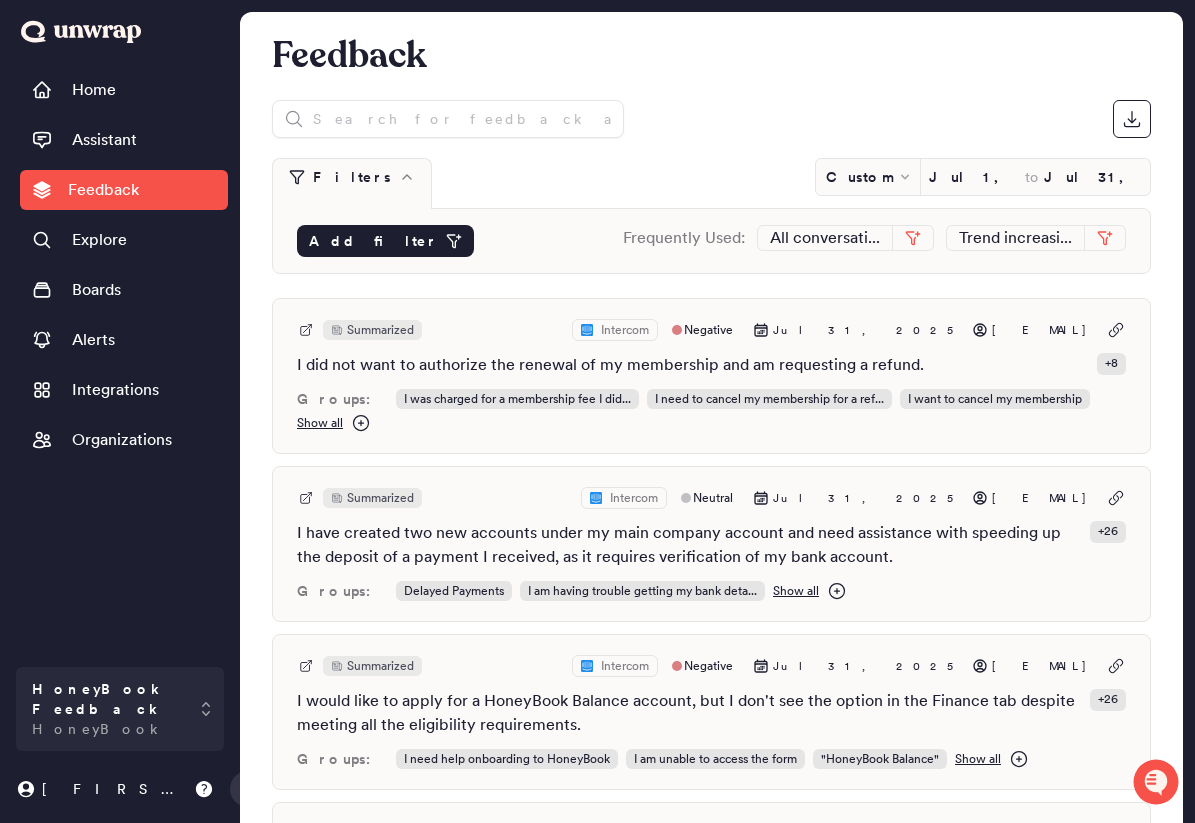 click on "Add filter" at bounding box center (385, 241) 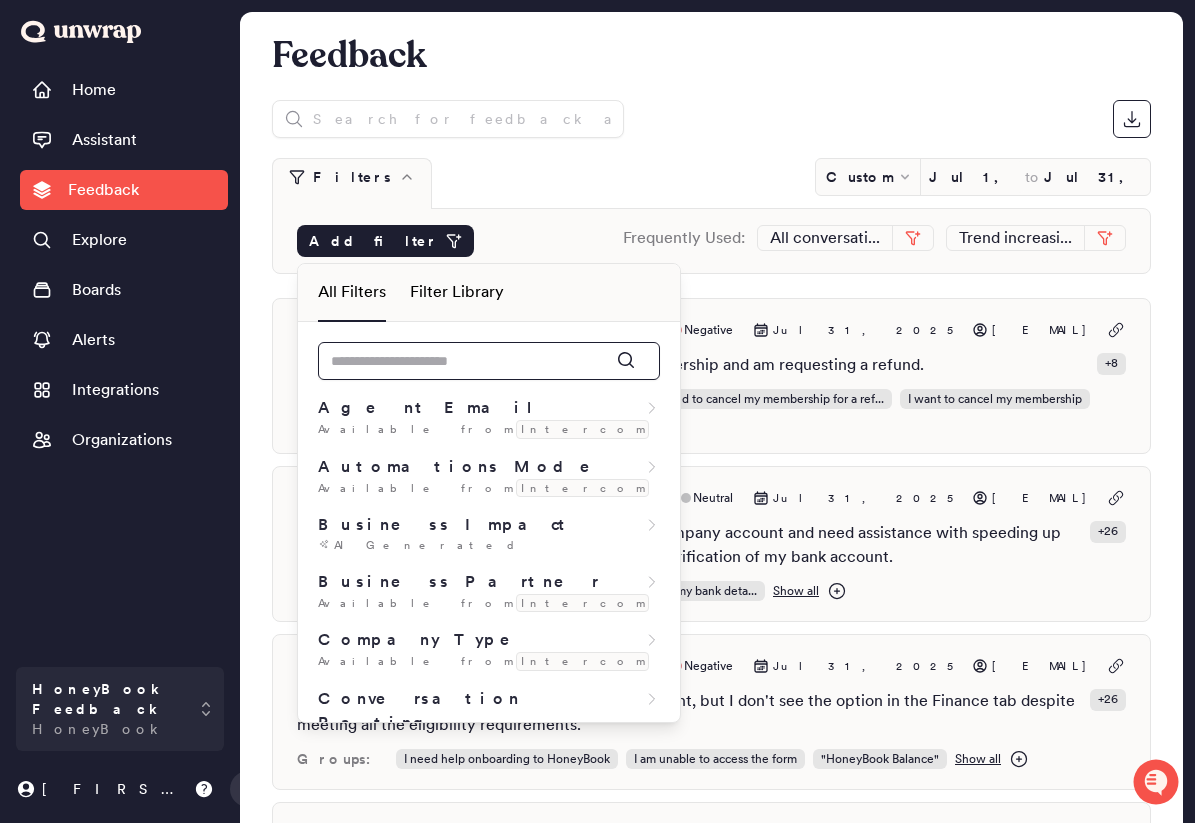 click at bounding box center (489, 361) 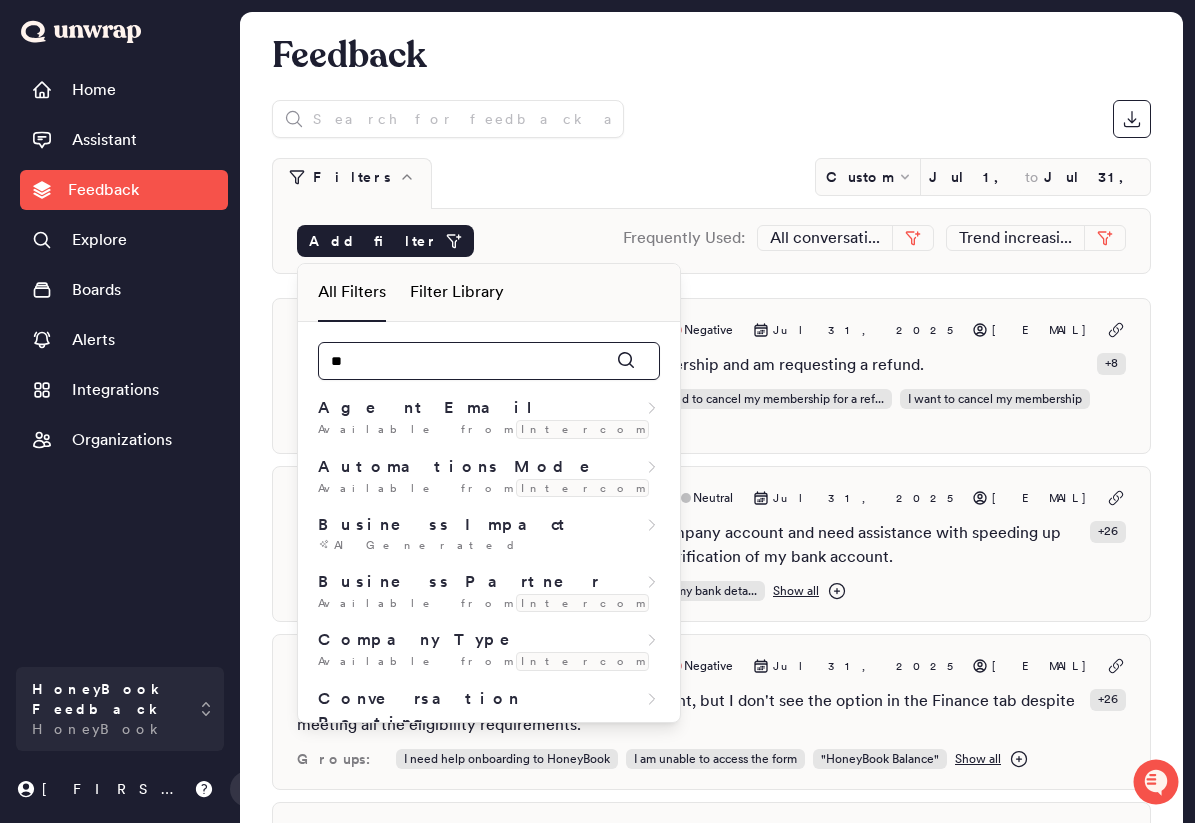 type on "***" 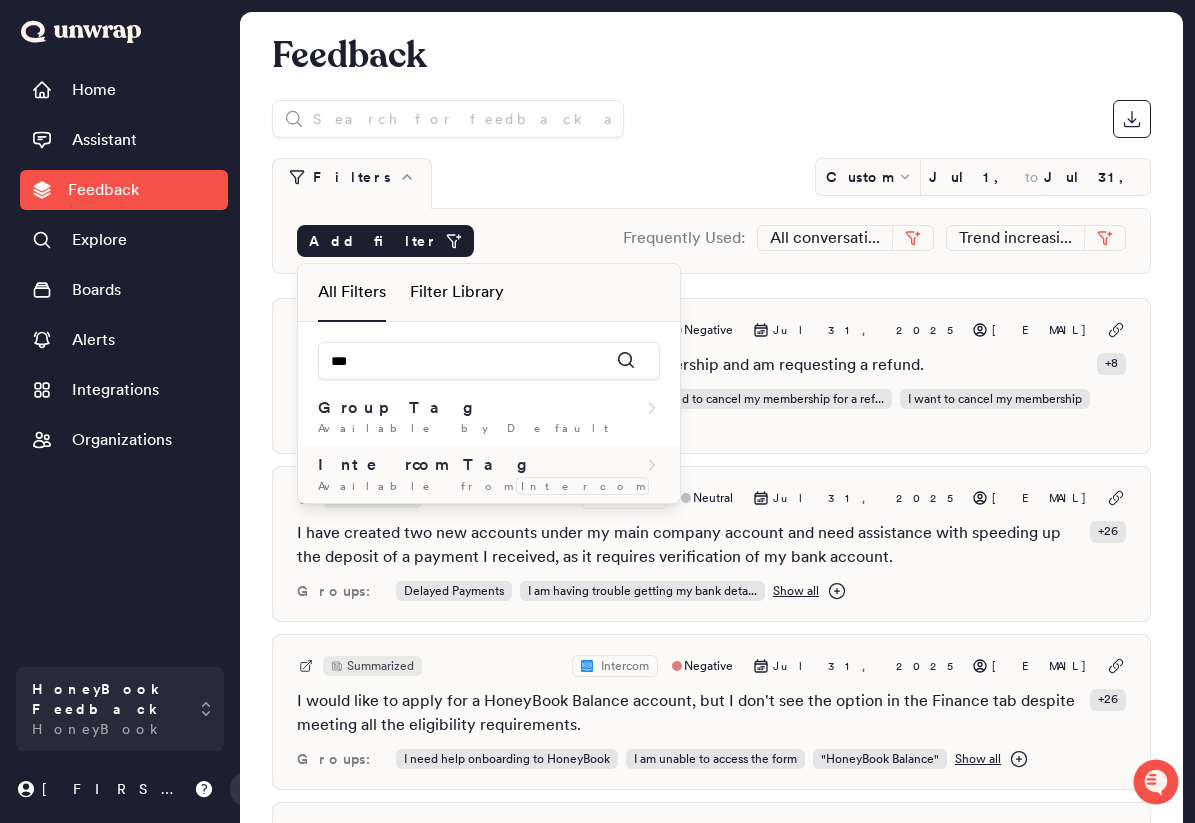 click on "Intercom Tag" at bounding box center (489, 465) 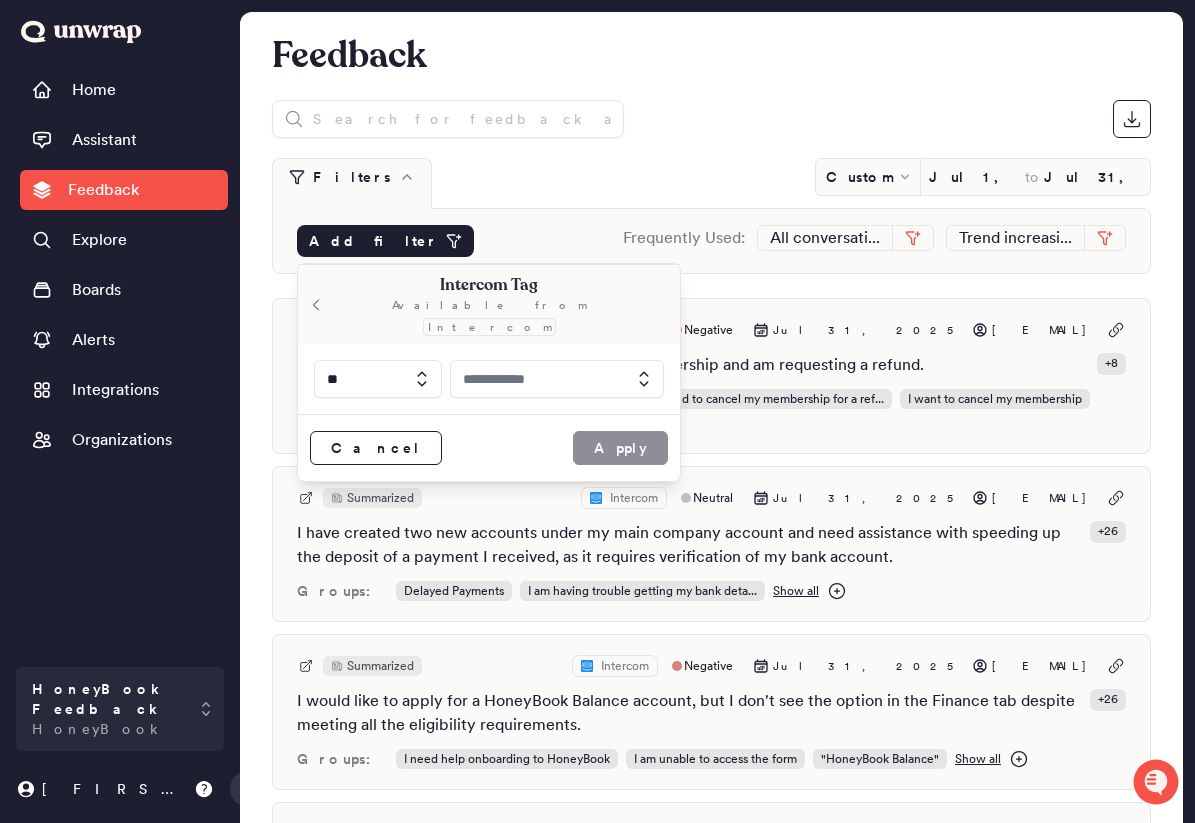 click at bounding box center [557, 379] 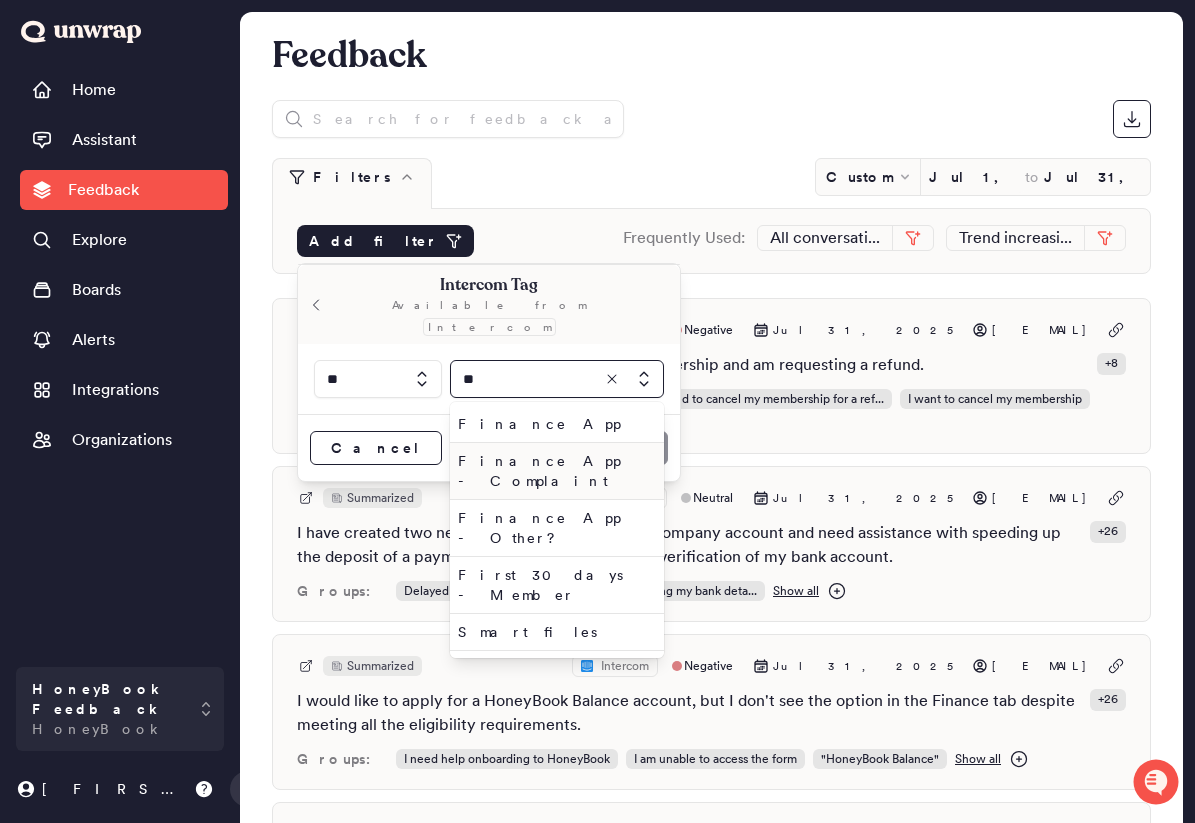type on "**" 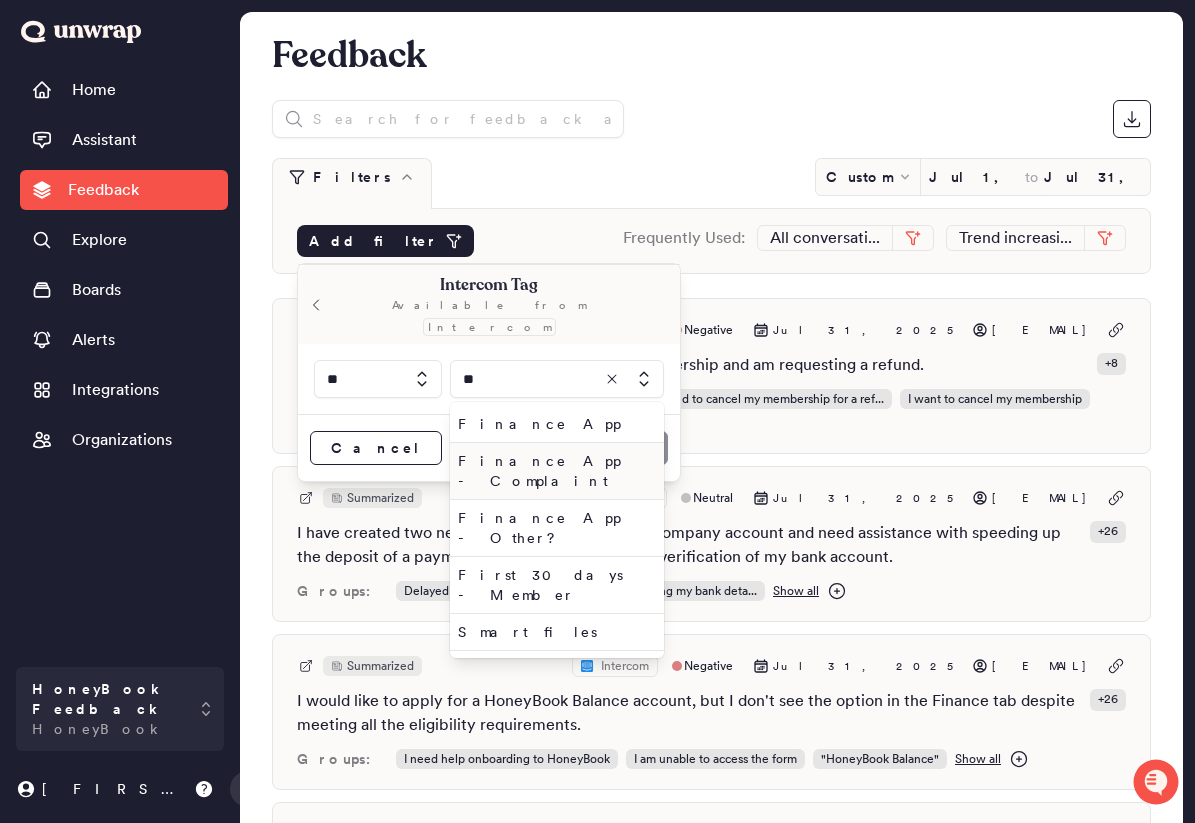 click on "Finance App - Complaint" at bounding box center (553, 471) 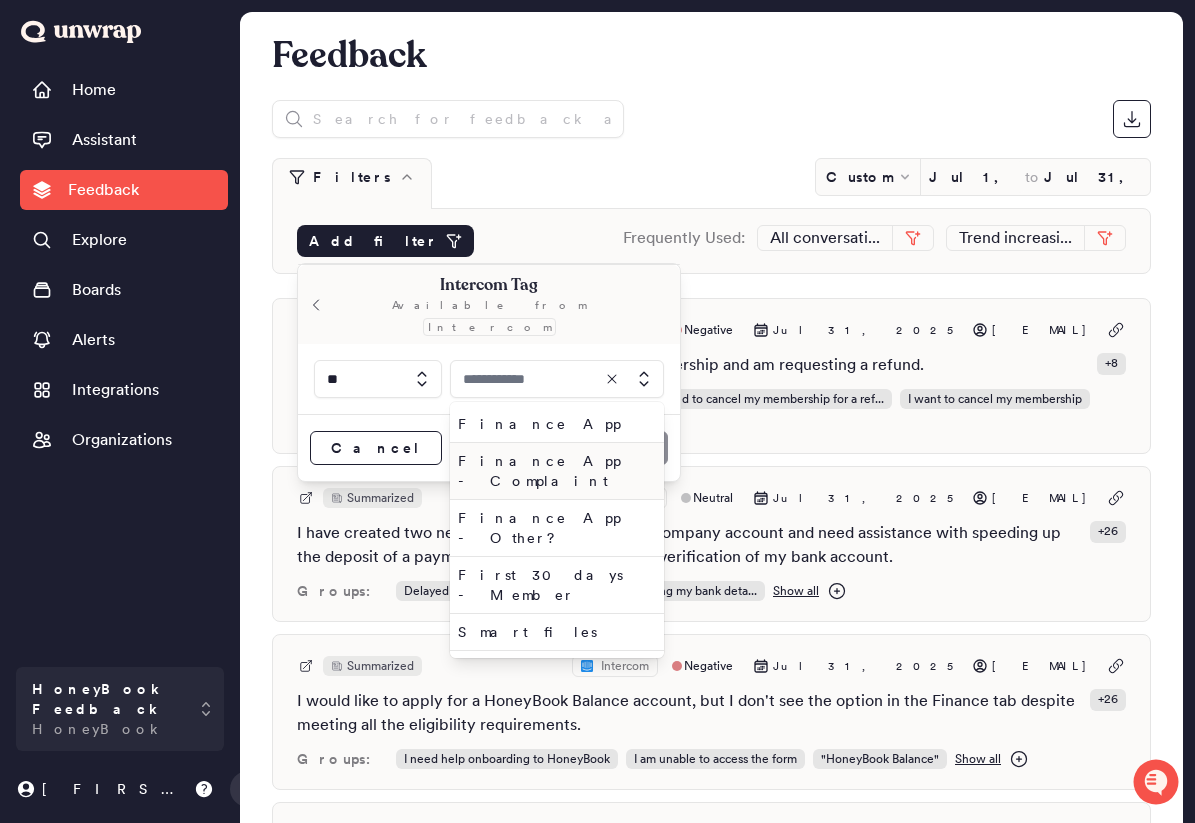 type on "**********" 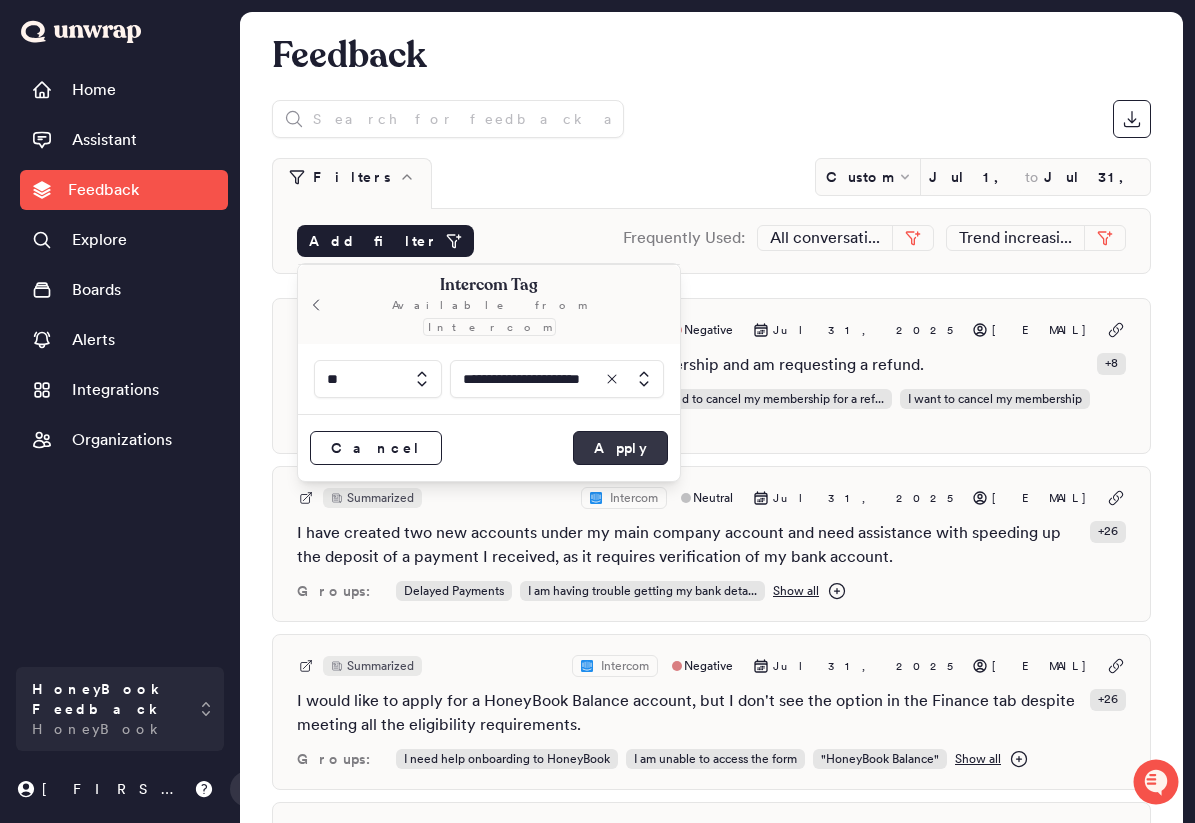 click on "Apply" at bounding box center (620, 448) 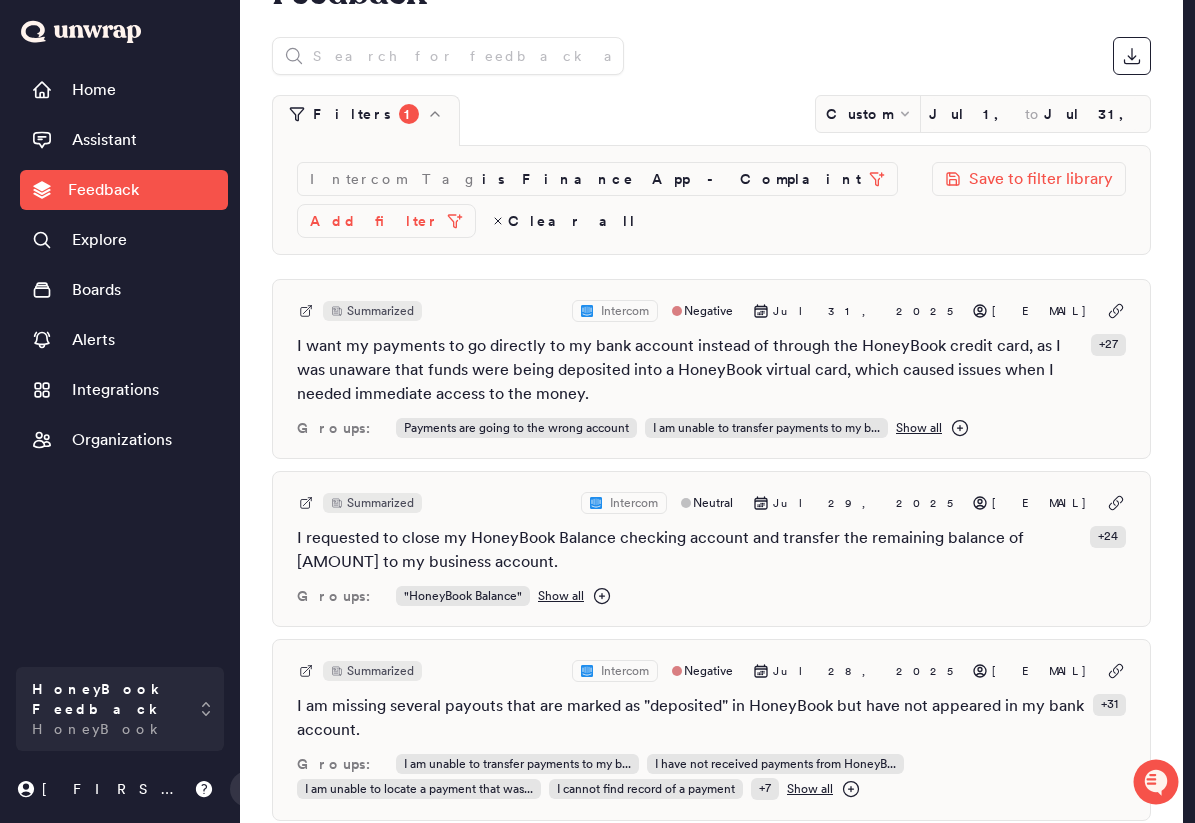 scroll, scrollTop: 0, scrollLeft: 0, axis: both 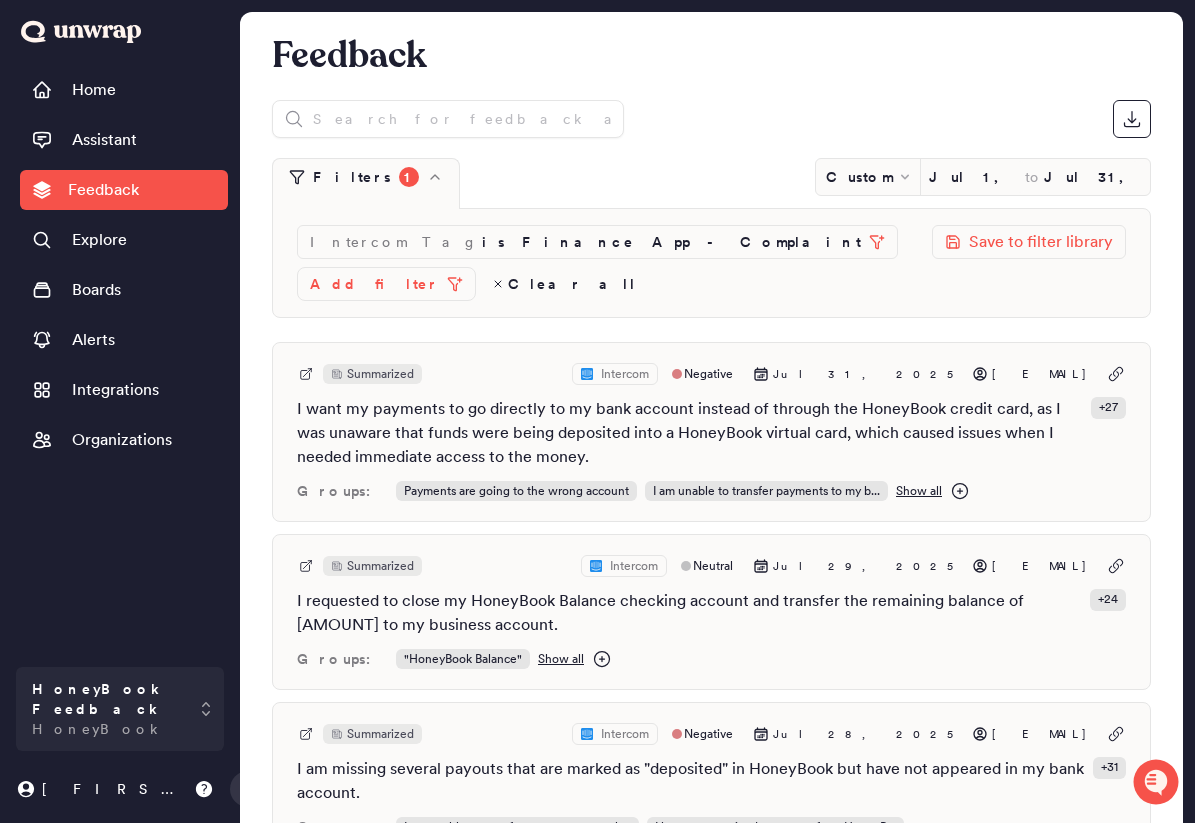 click on "Filters 1 Custom [DATE] to [DATE] Intercom Tag is   Finance App - Complaint Add filter Clear all Save to filter library Summarized Intercom Negative [DATE] [EMAIL] I want my payments to go directly to my bank account instead of through the HoneyBook credit card, as I was unaware that funds were being deposited into a HoneyBook virtual card, which caused issues when I needed immediate access to the money.    + 27 Groups: Payments are going to the wrong account I am unable to transfer payments to my b... Show all Summarized Intercom Neutral [DATE] [EMAIL] I requested to close my HoneyBook Balance checking account and transfer the remaining balance of $492.50 to my business account.    + 24 Groups: "HoneyBook Balance" Show all Summarized Intercom Negative [DATE] [EMAIL] I am missing several payouts that are marked as "deposited" in HoneyBook but have not appeared in my bank account.    + 31 Groups: + 7 Show all Summarized    + 29" at bounding box center [711, 2846] 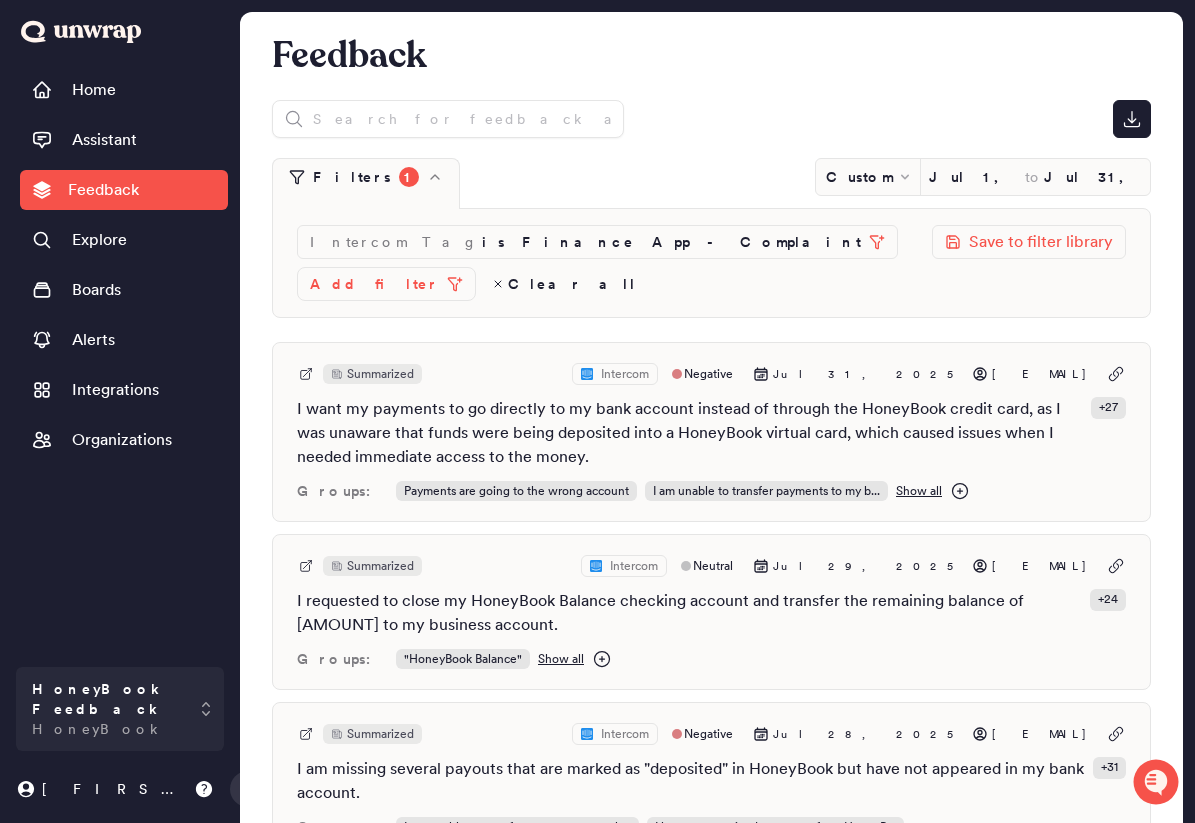 click at bounding box center (1132, 119) 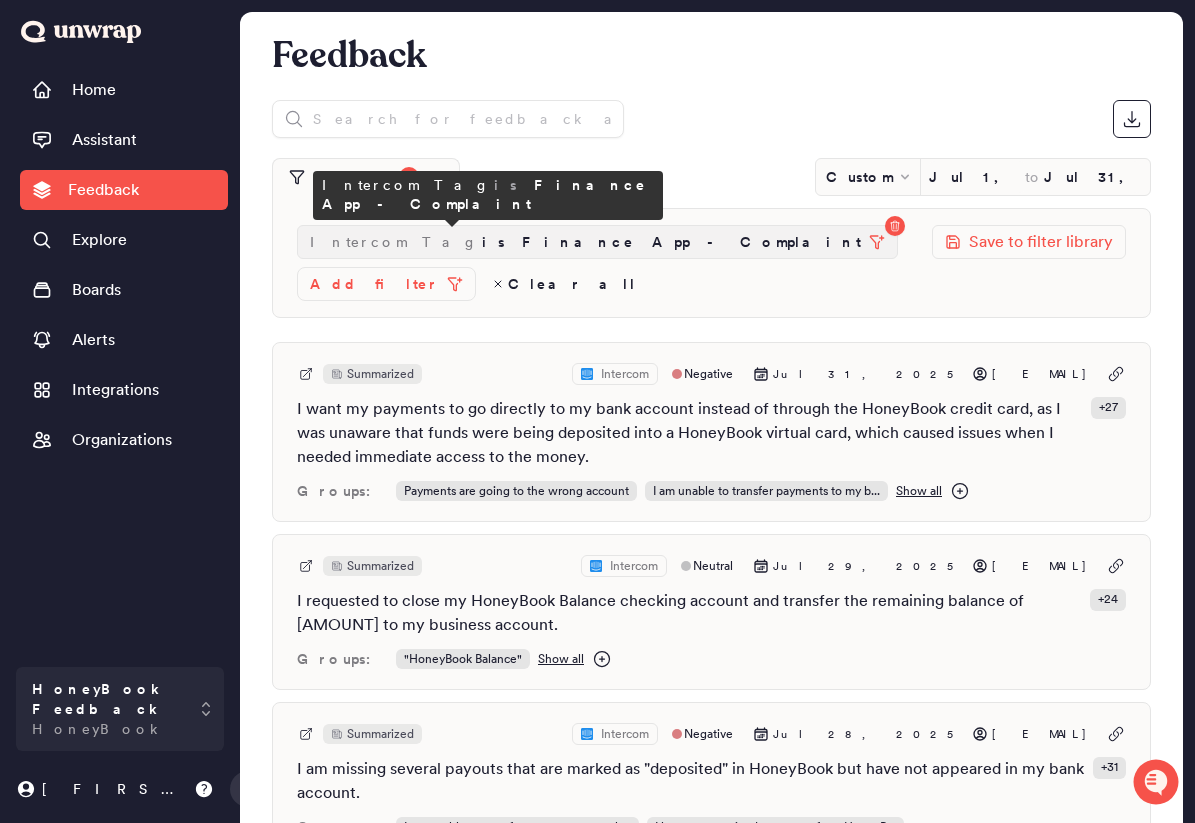 click on "is   Finance App - Complaint" at bounding box center [671, 242] 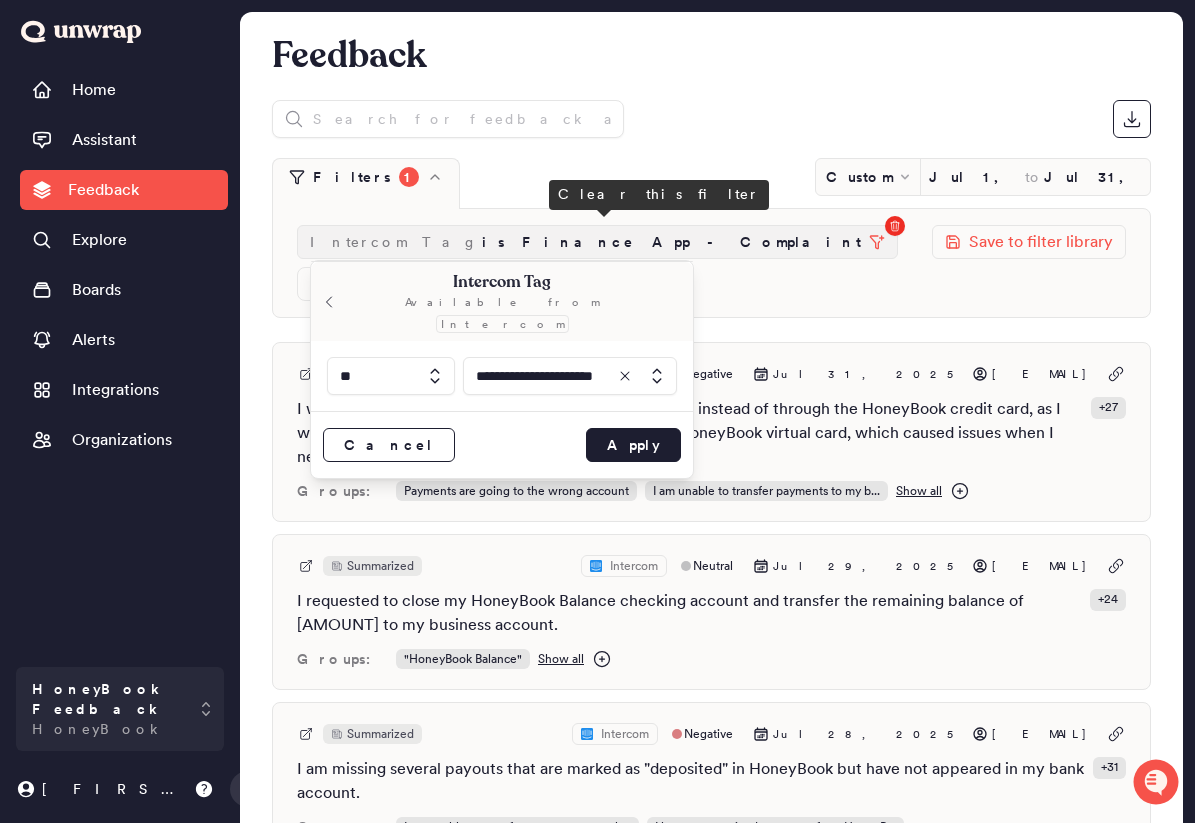 click 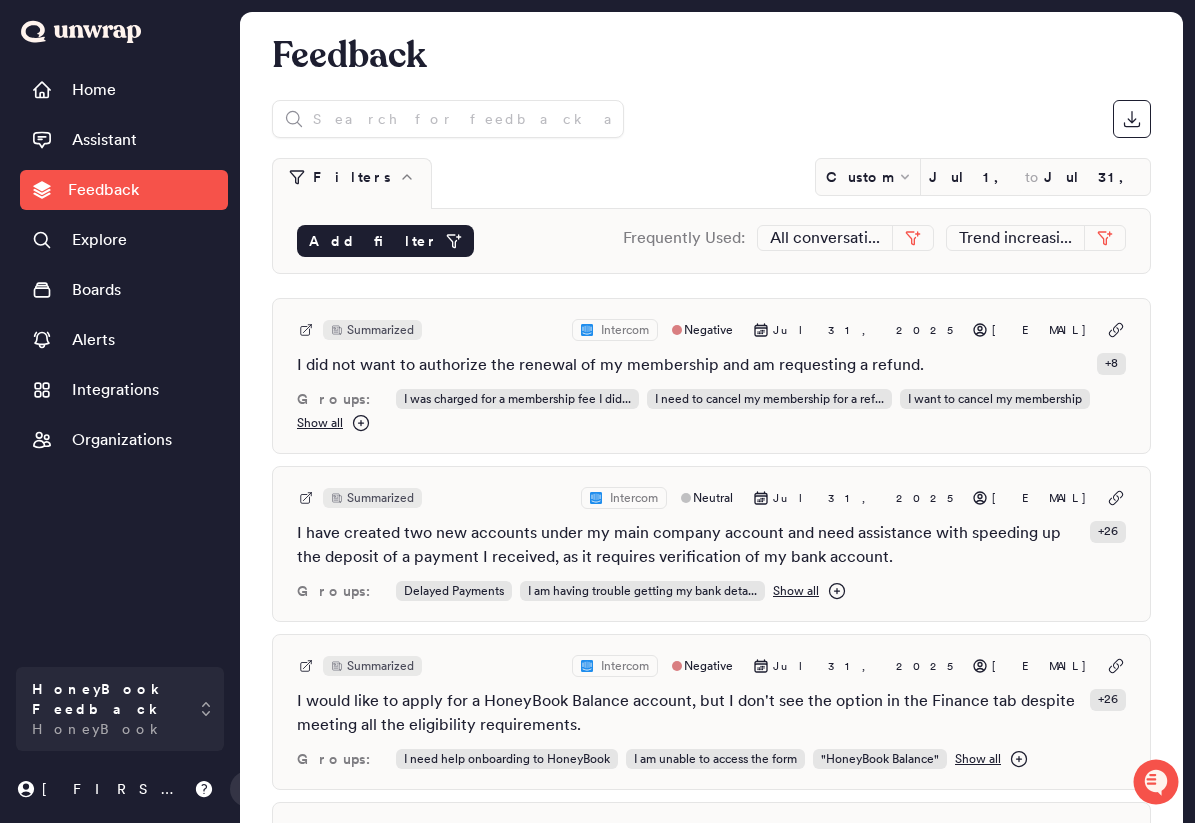 click on "Add filter" at bounding box center (373, 241) 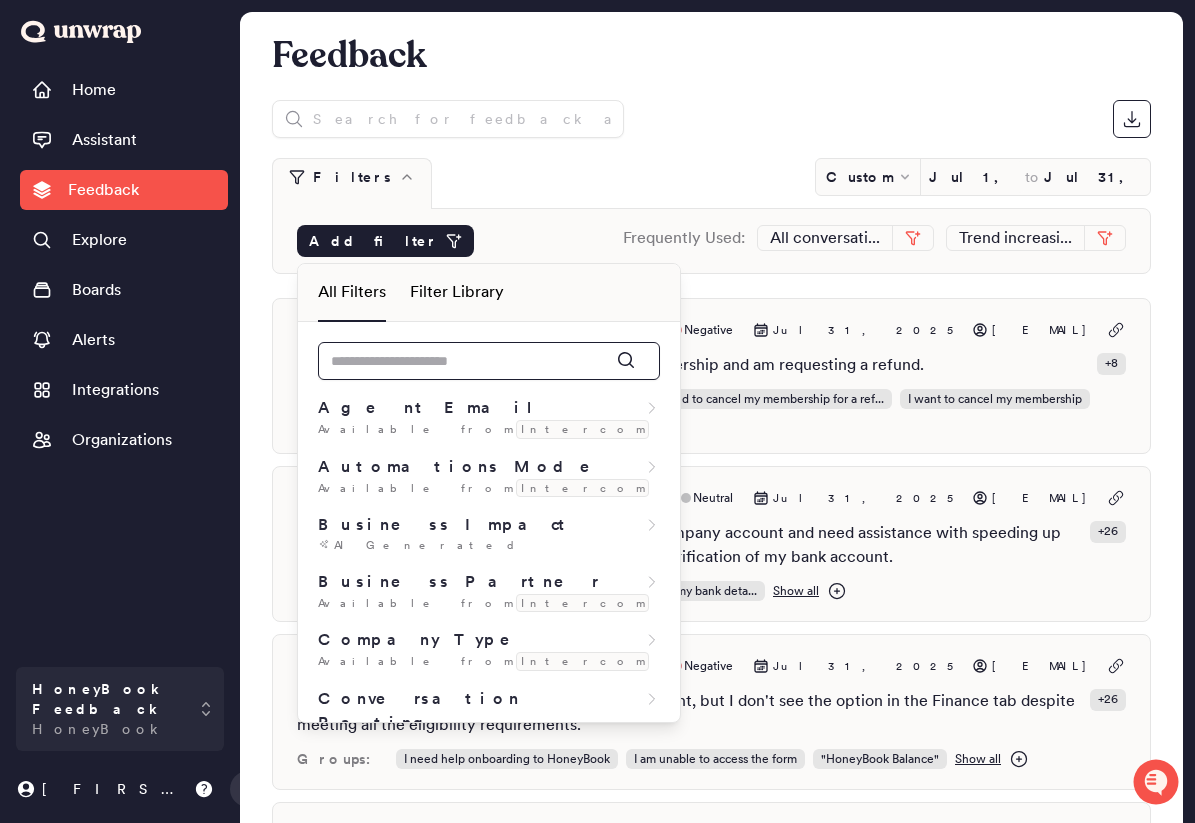 click at bounding box center (489, 361) 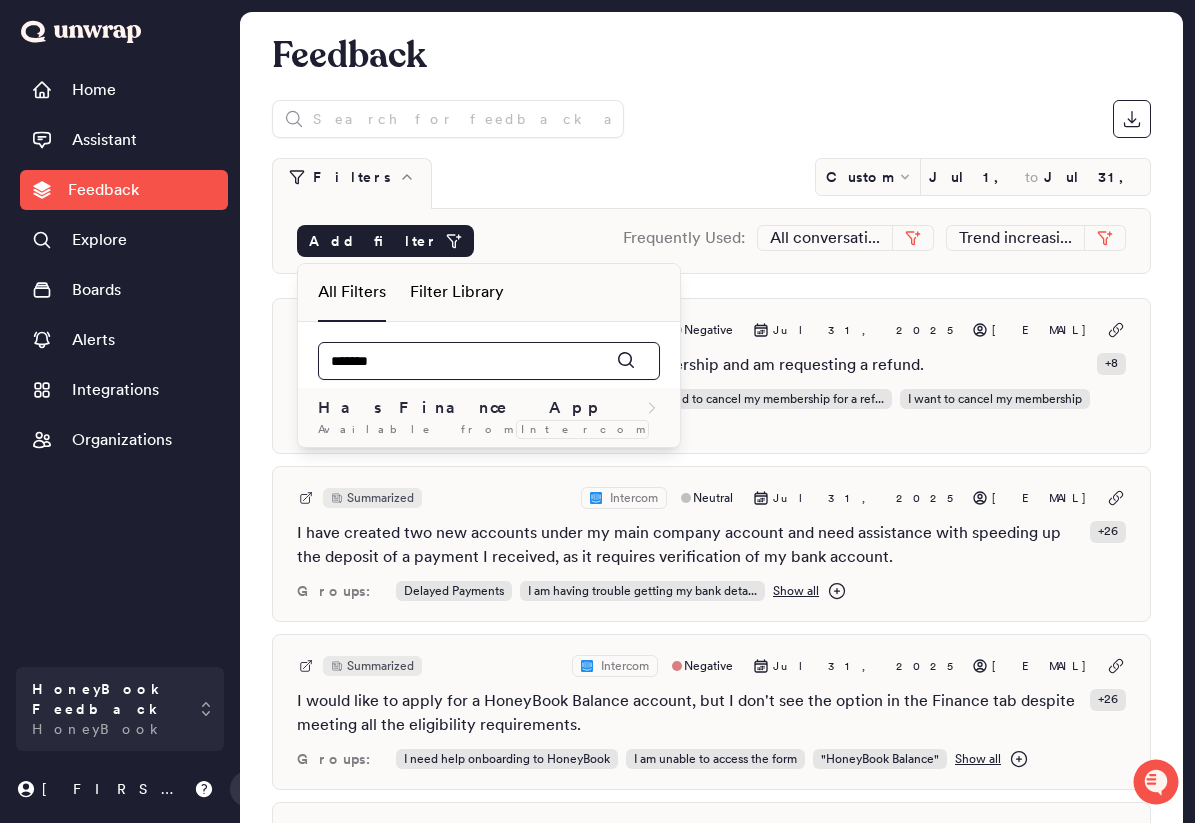 type on "*******" 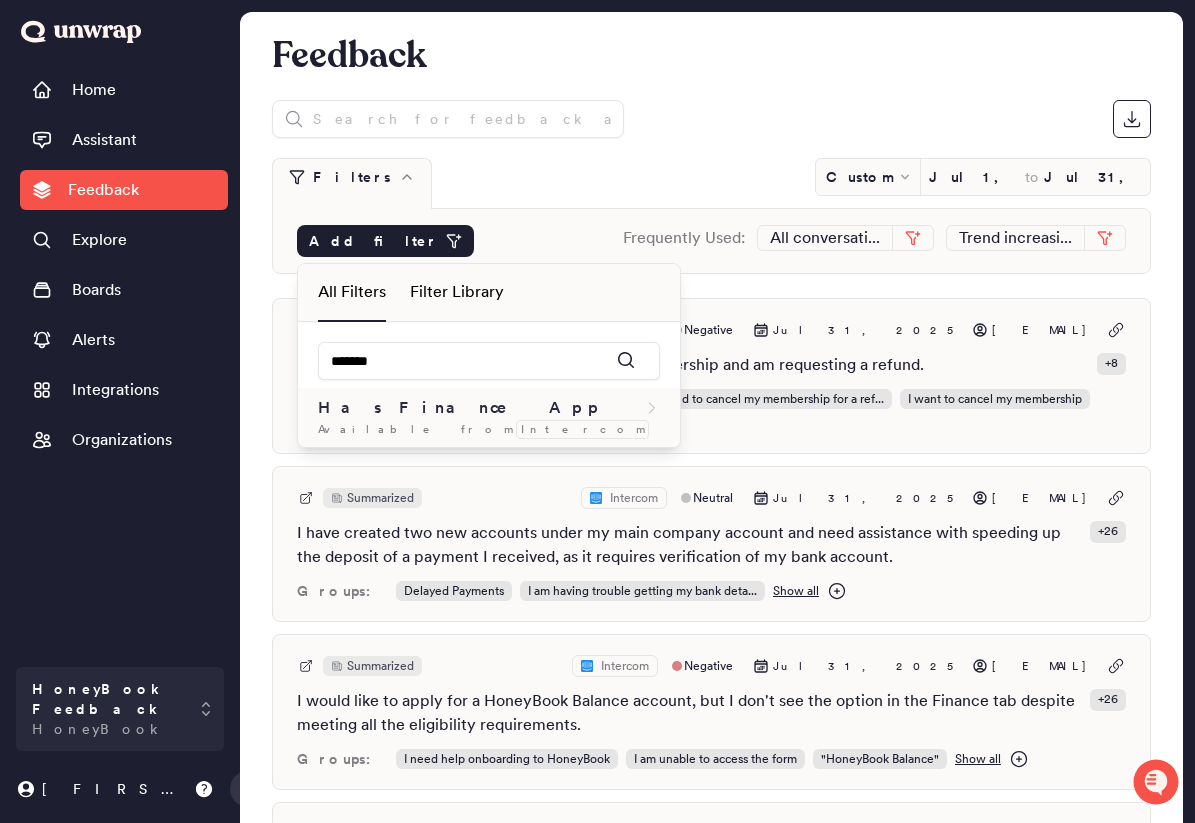 click on "Available from Intercom" at bounding box center (489, 429) 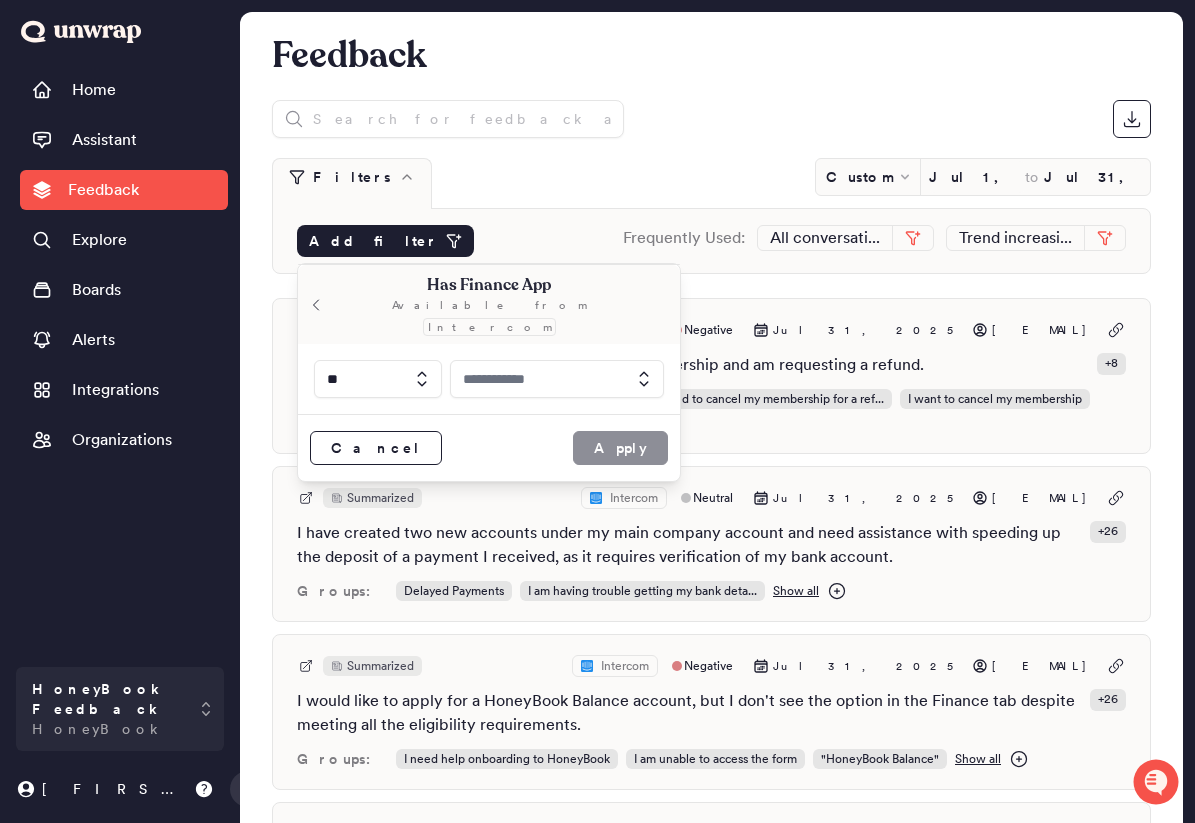 click at bounding box center (557, 379) 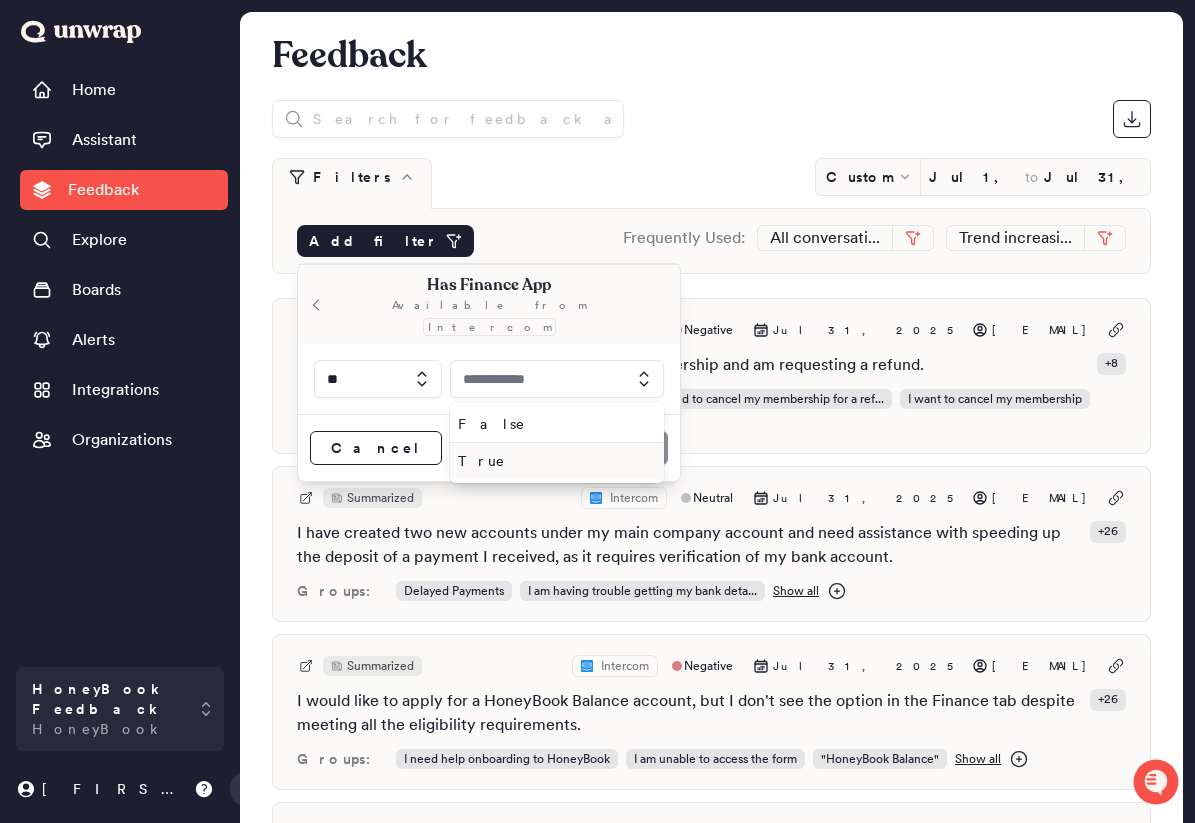 click on "True" at bounding box center (553, 461) 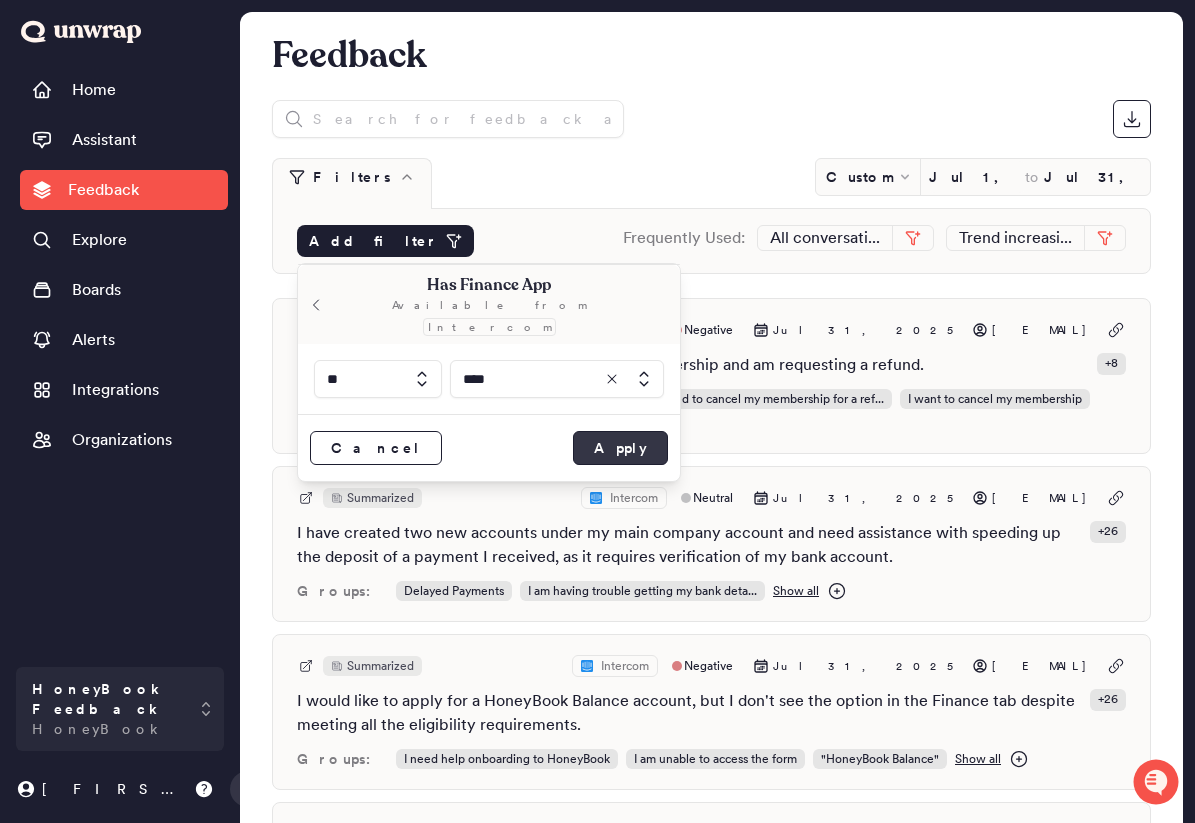 click on "Apply" at bounding box center (620, 448) 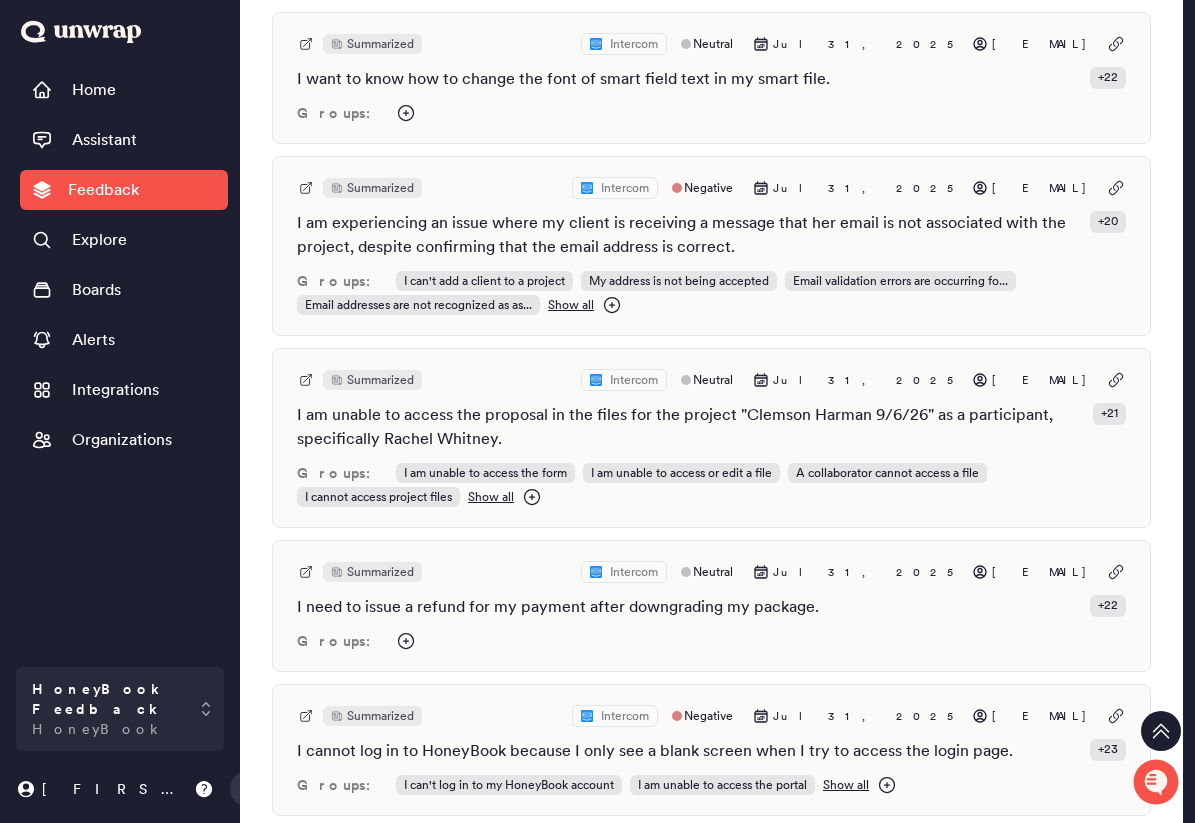scroll, scrollTop: 0, scrollLeft: 0, axis: both 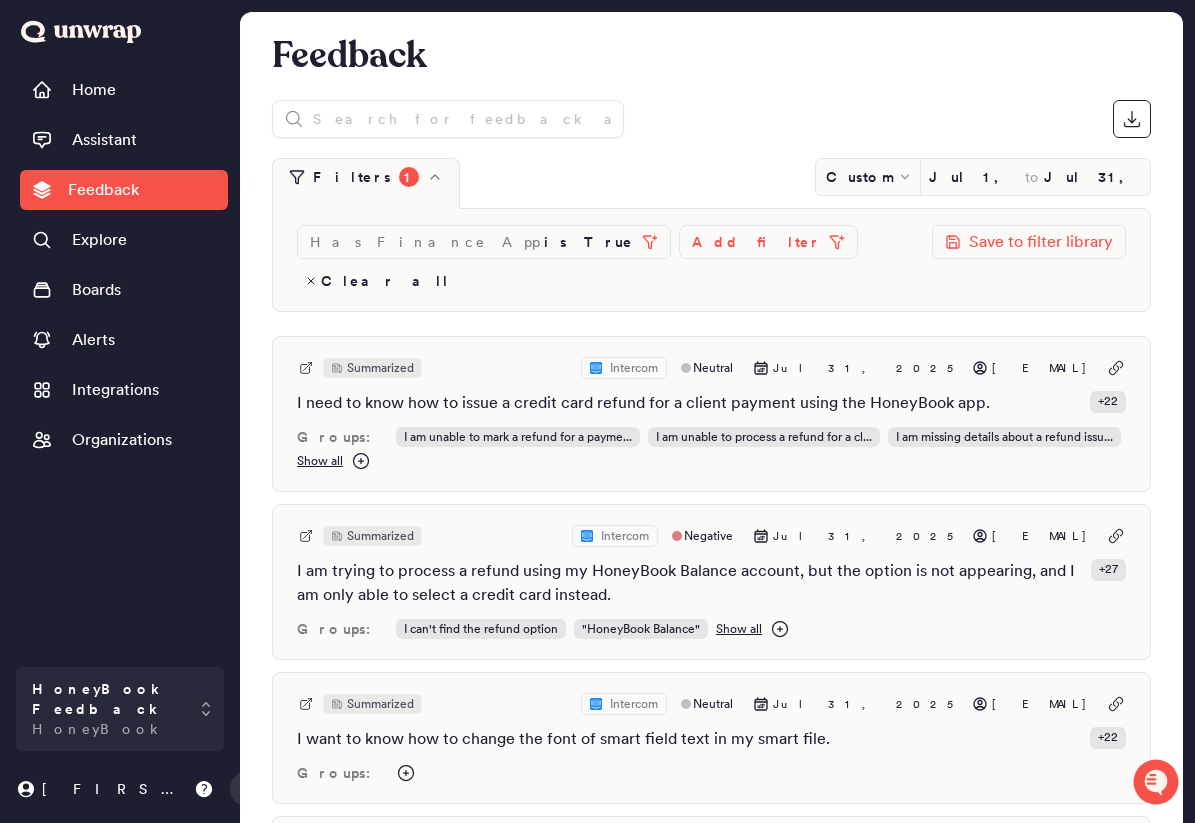 click at bounding box center [711, 119] 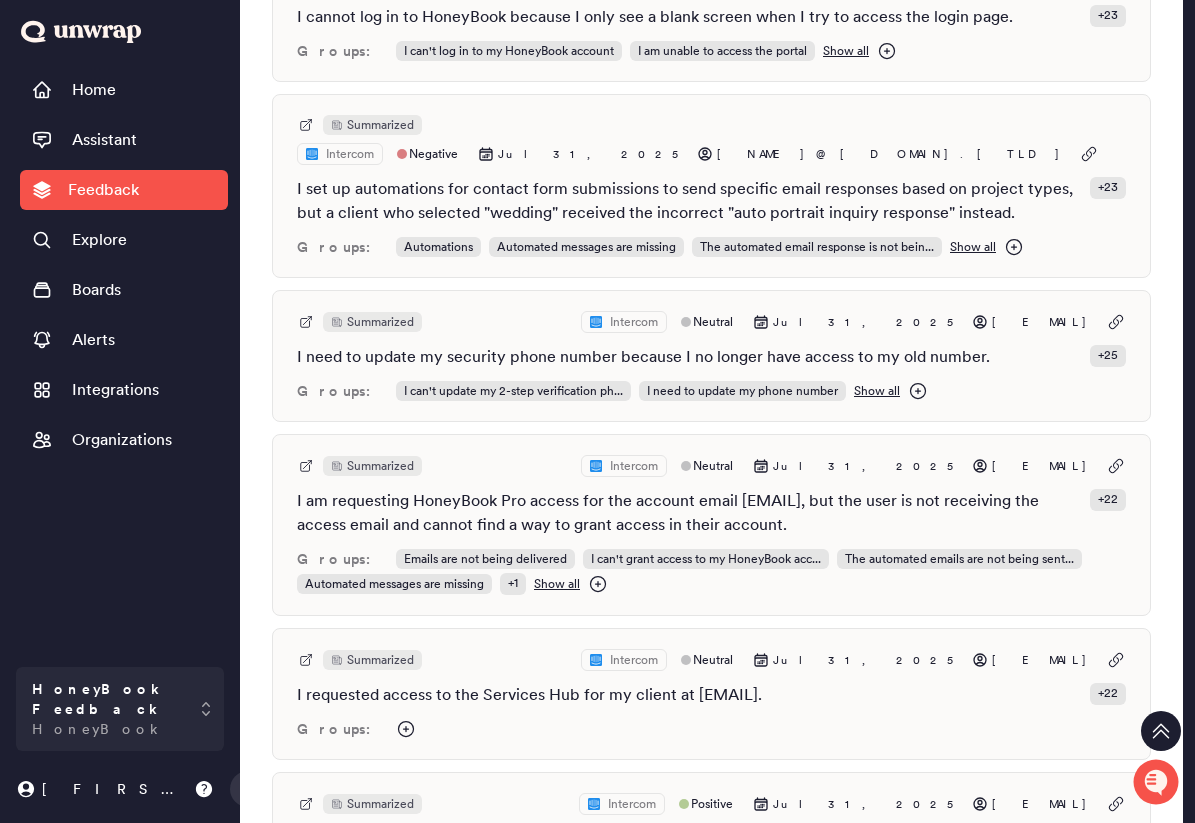 scroll, scrollTop: 0, scrollLeft: 0, axis: both 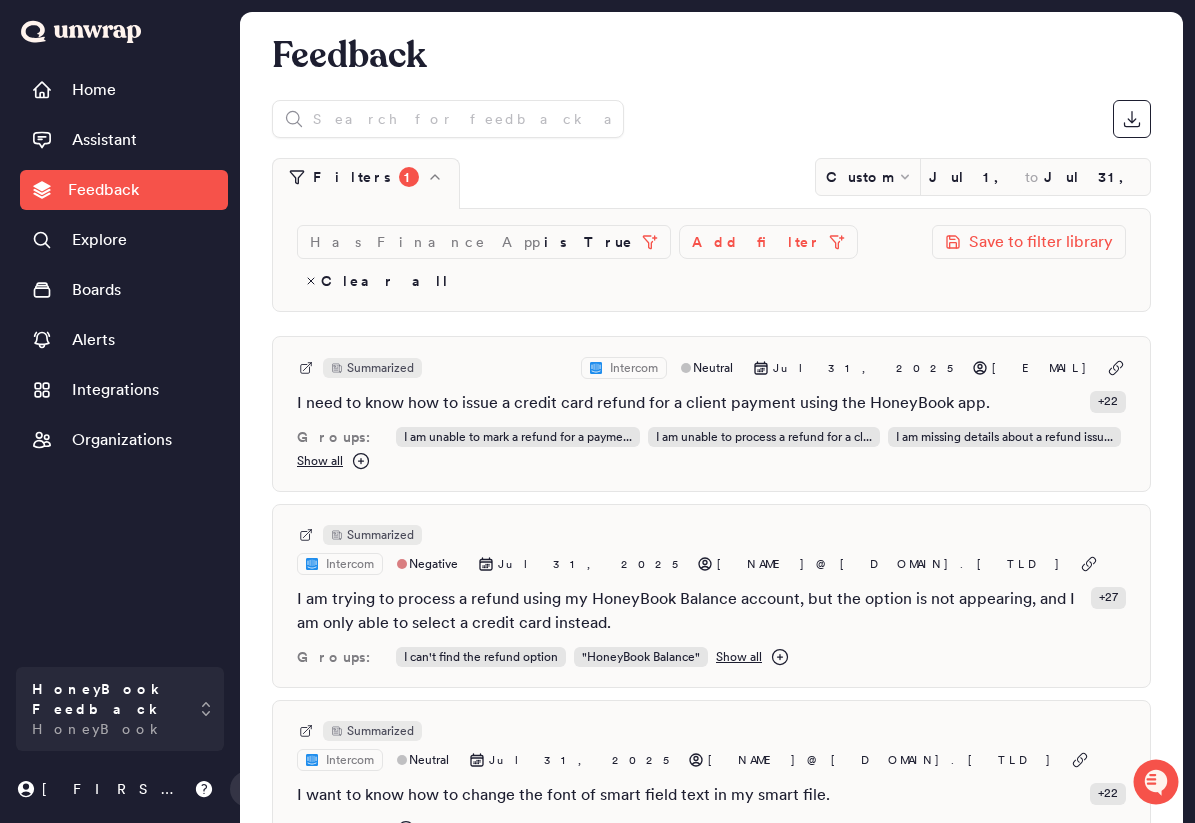 click at bounding box center (711, 119) 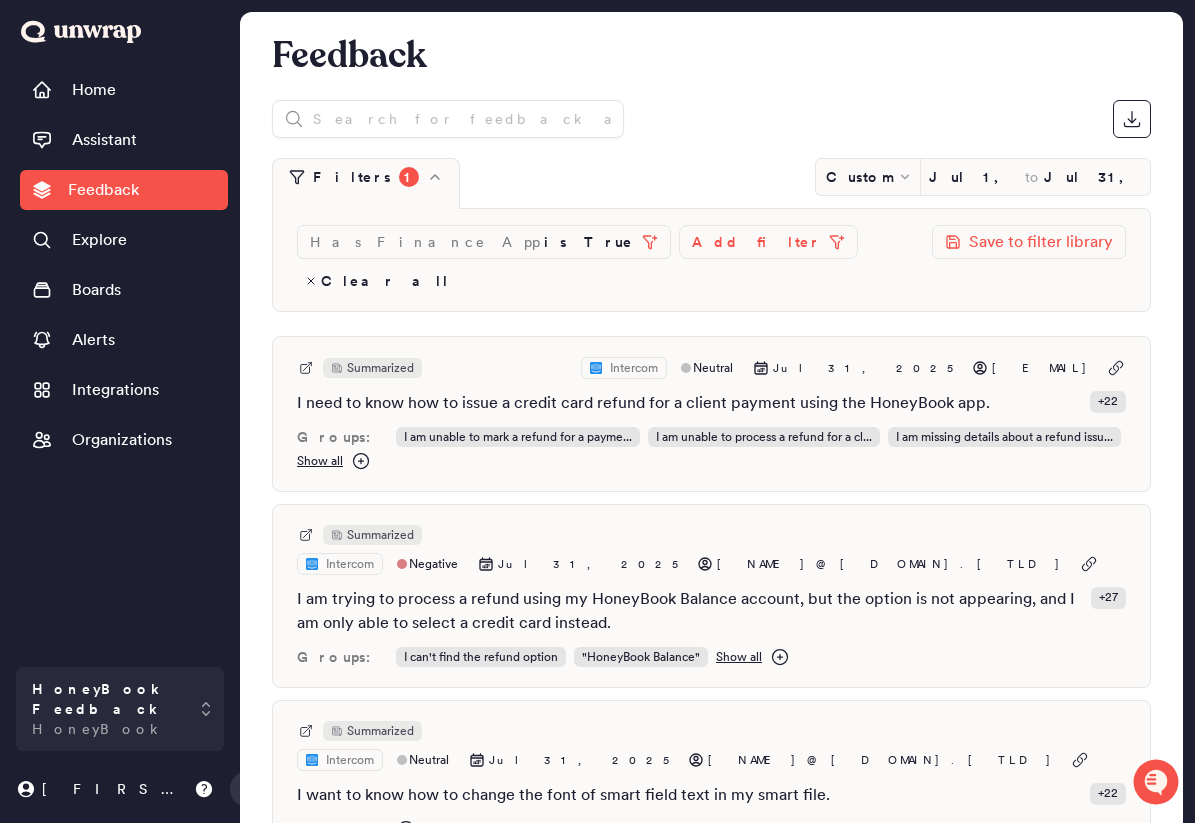 click on "Add filter" at bounding box center [768, 242] 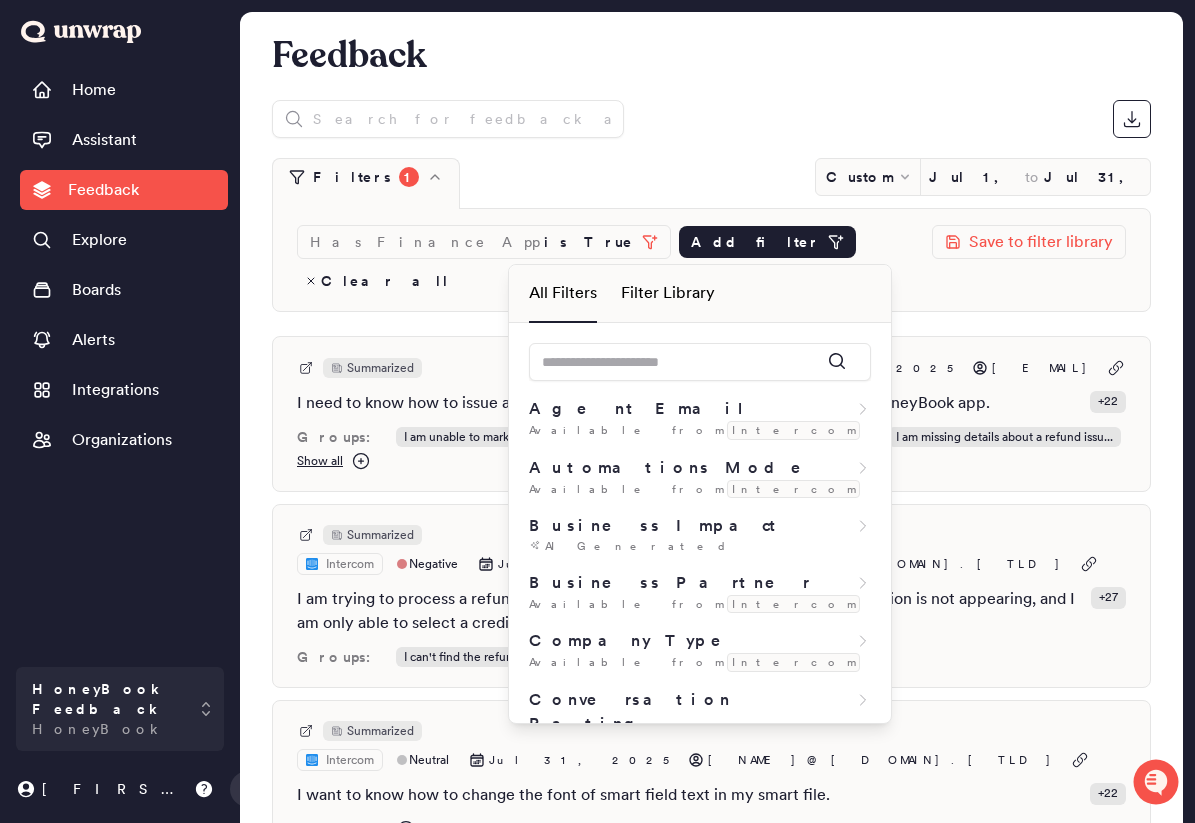 type 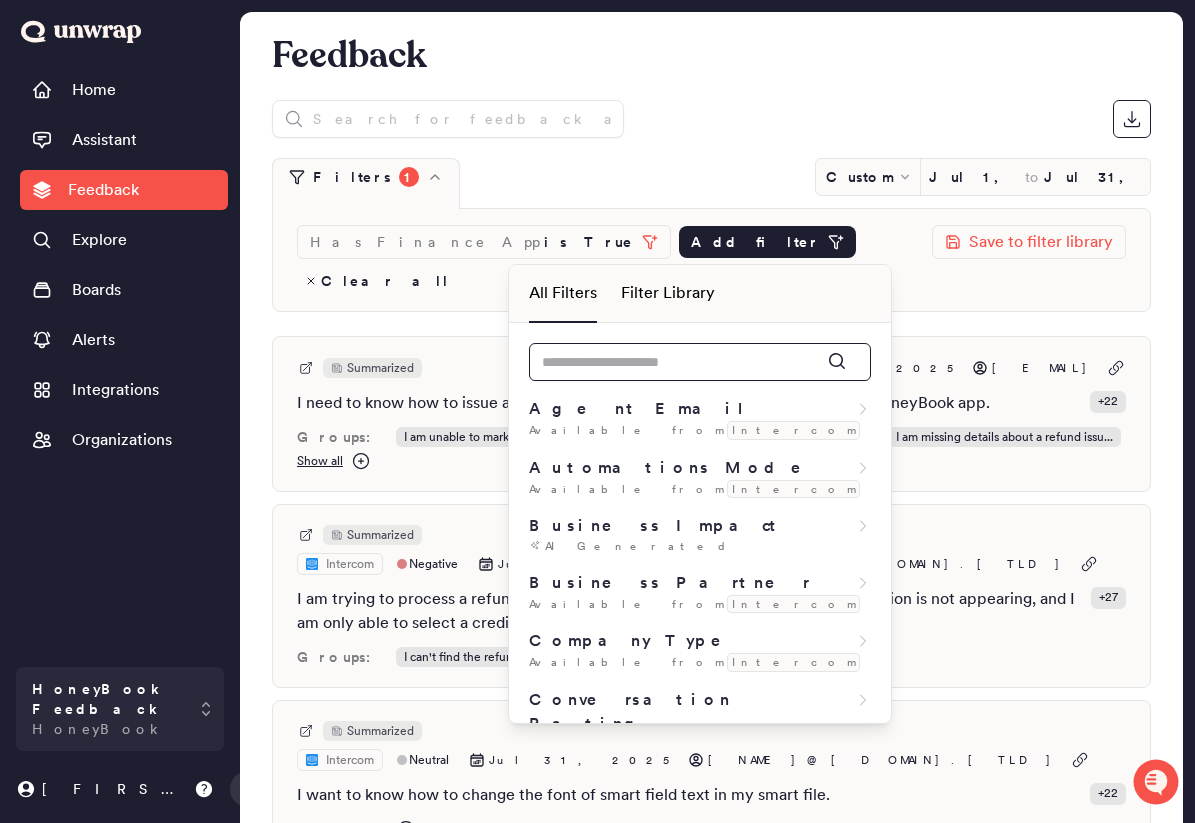 click at bounding box center (700, 362) 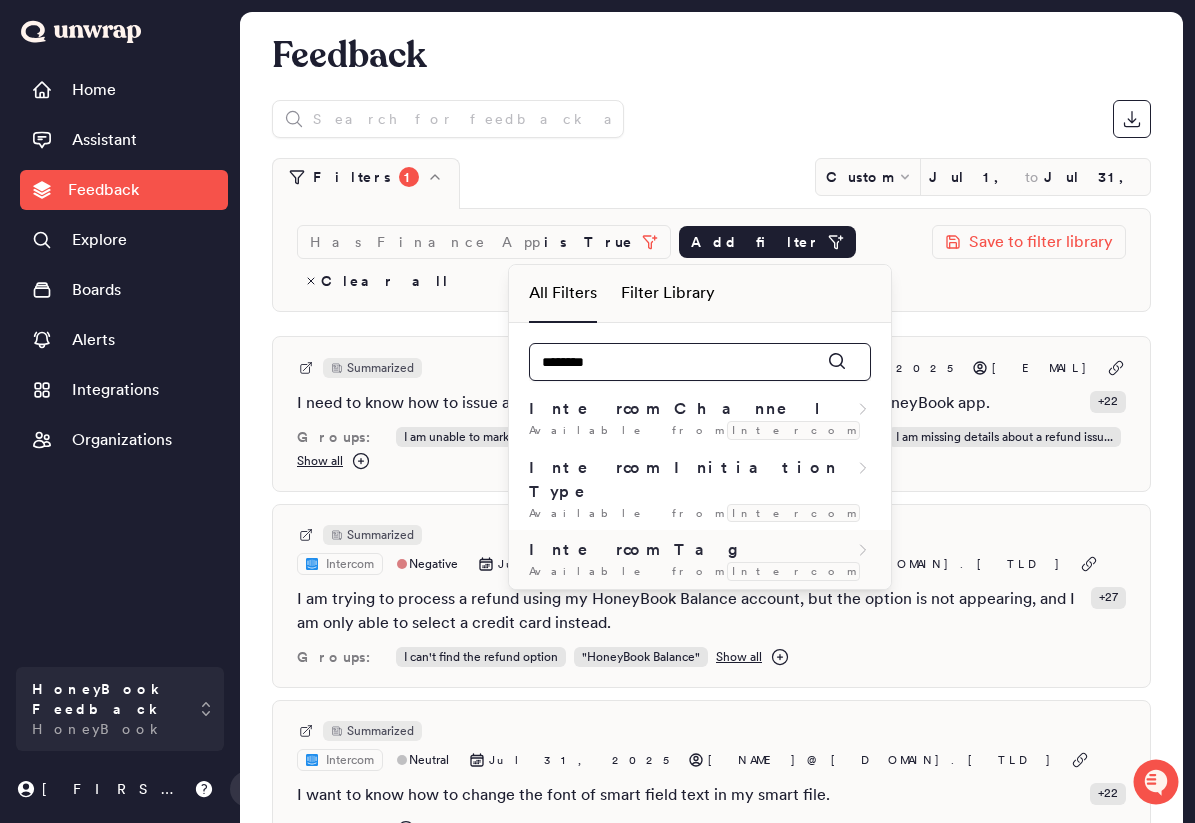 type on "********" 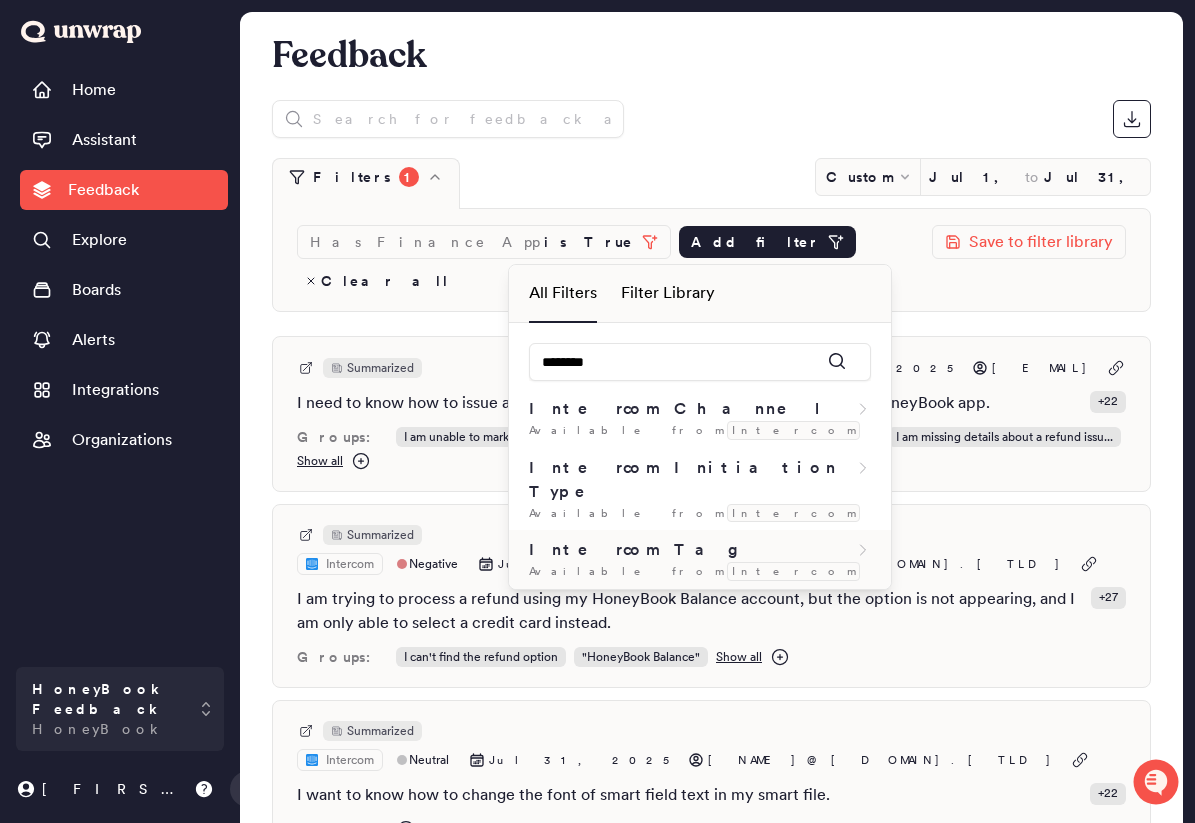 click on "Intercom Tag" at bounding box center [700, 550] 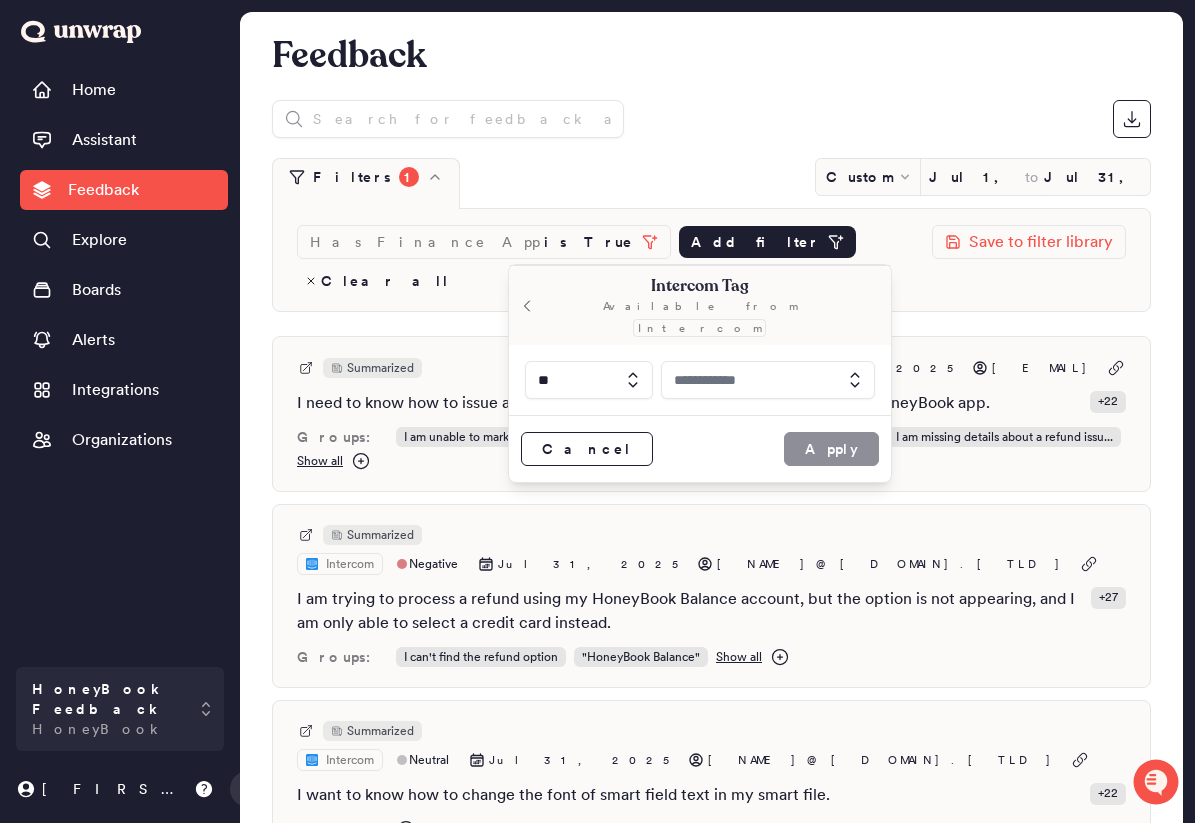 click at bounding box center (768, 380) 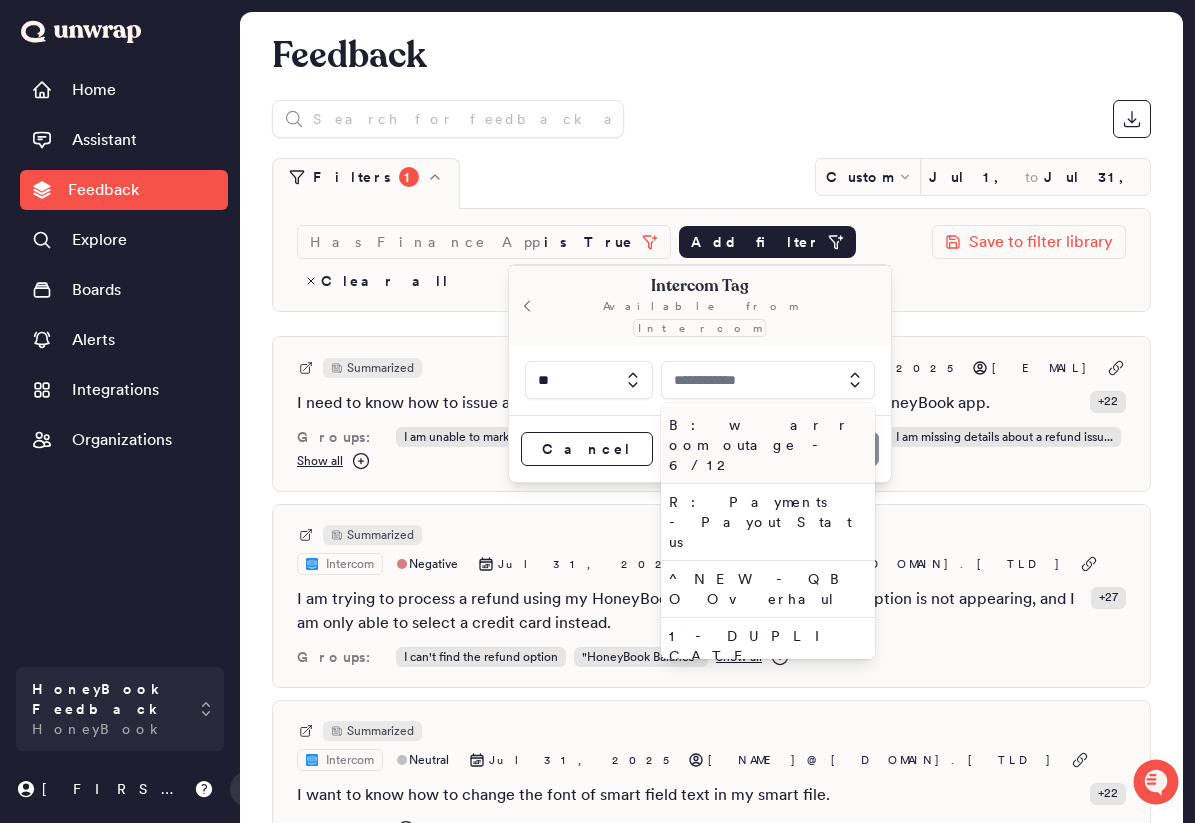 click at bounding box center [768, 380] 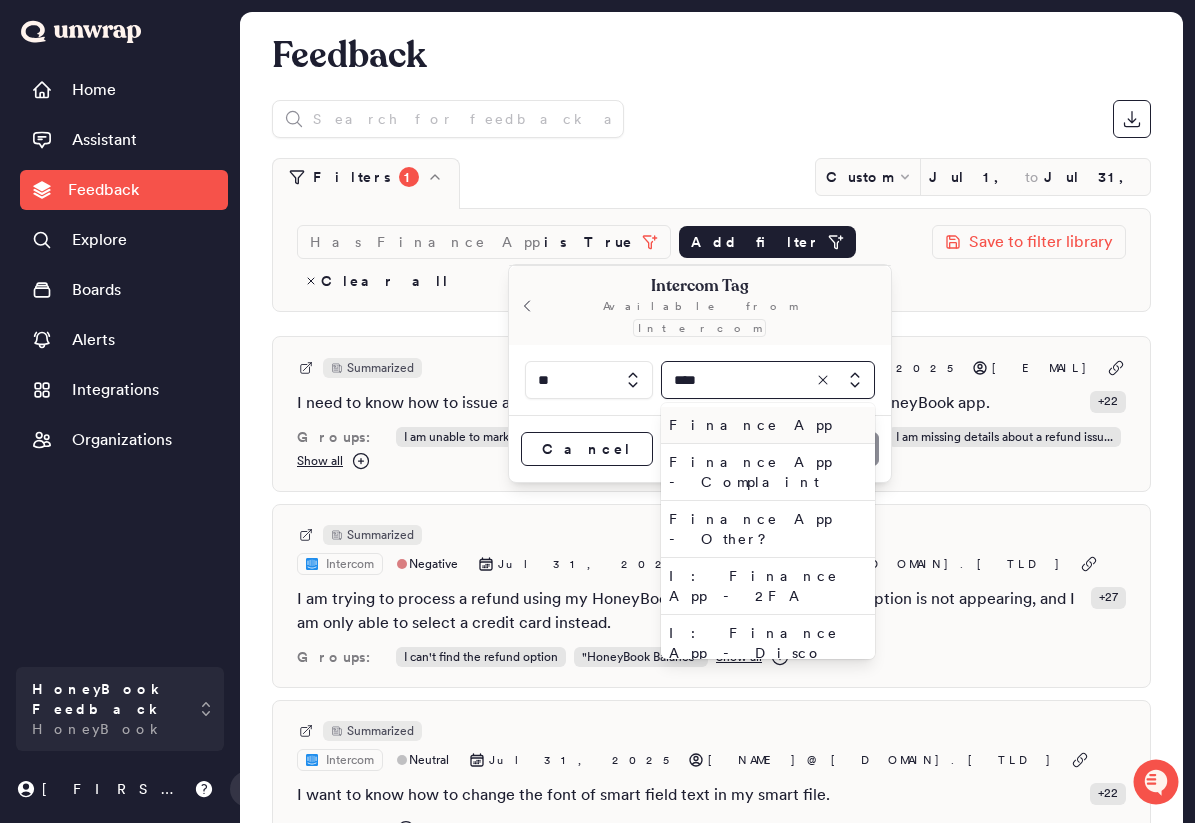 type on "****" 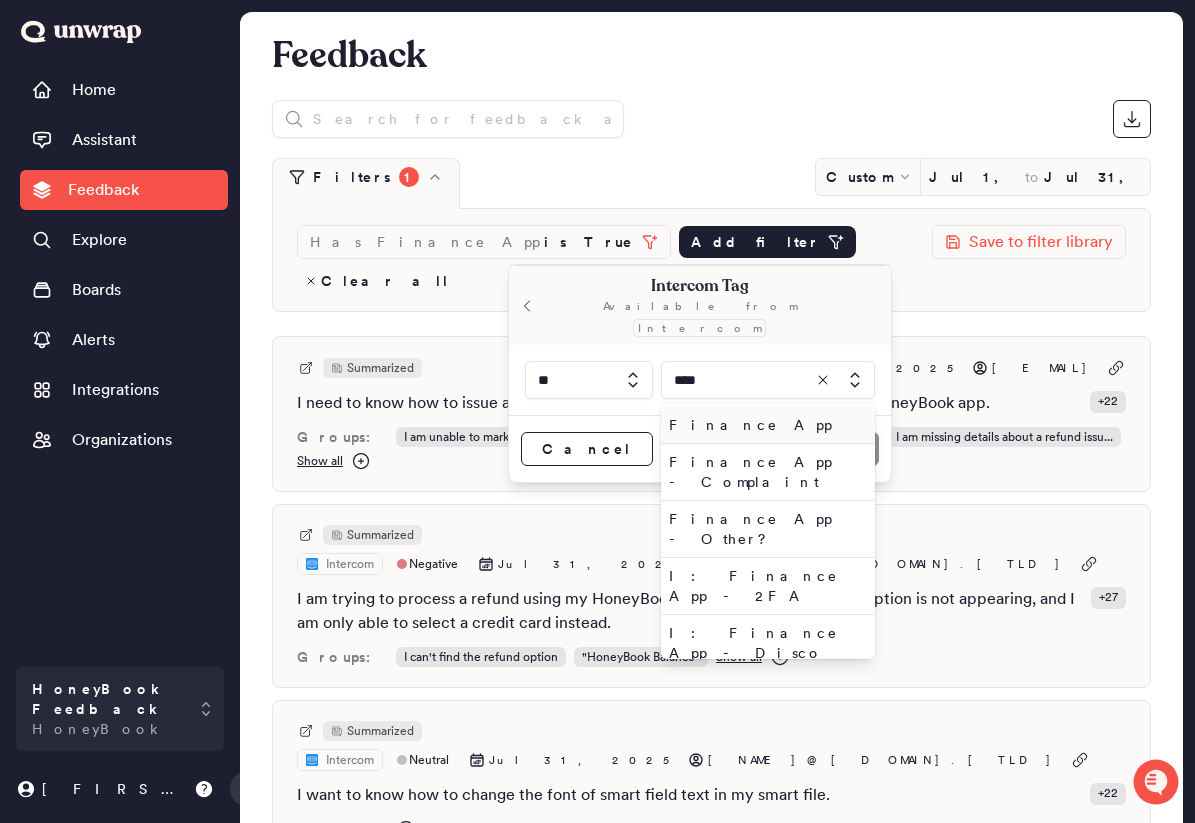 click on "Finance App" at bounding box center (764, 425) 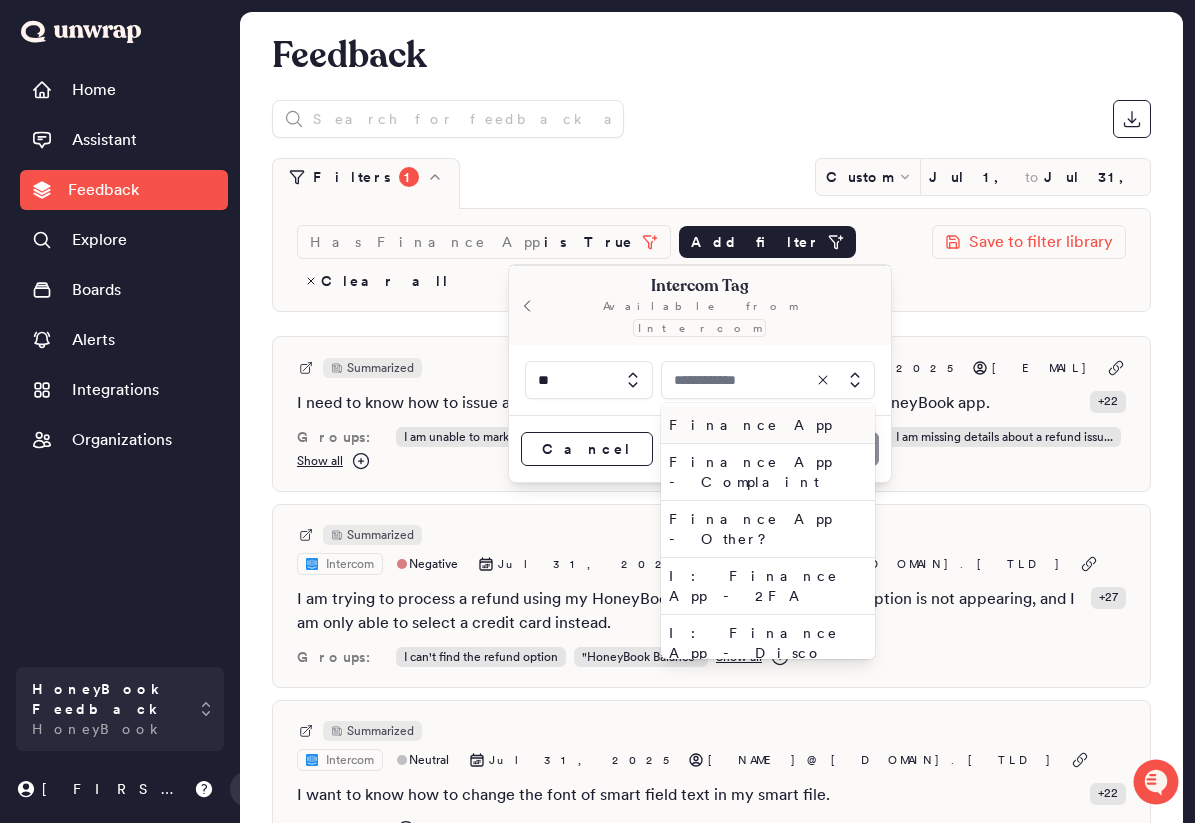 type on "**********" 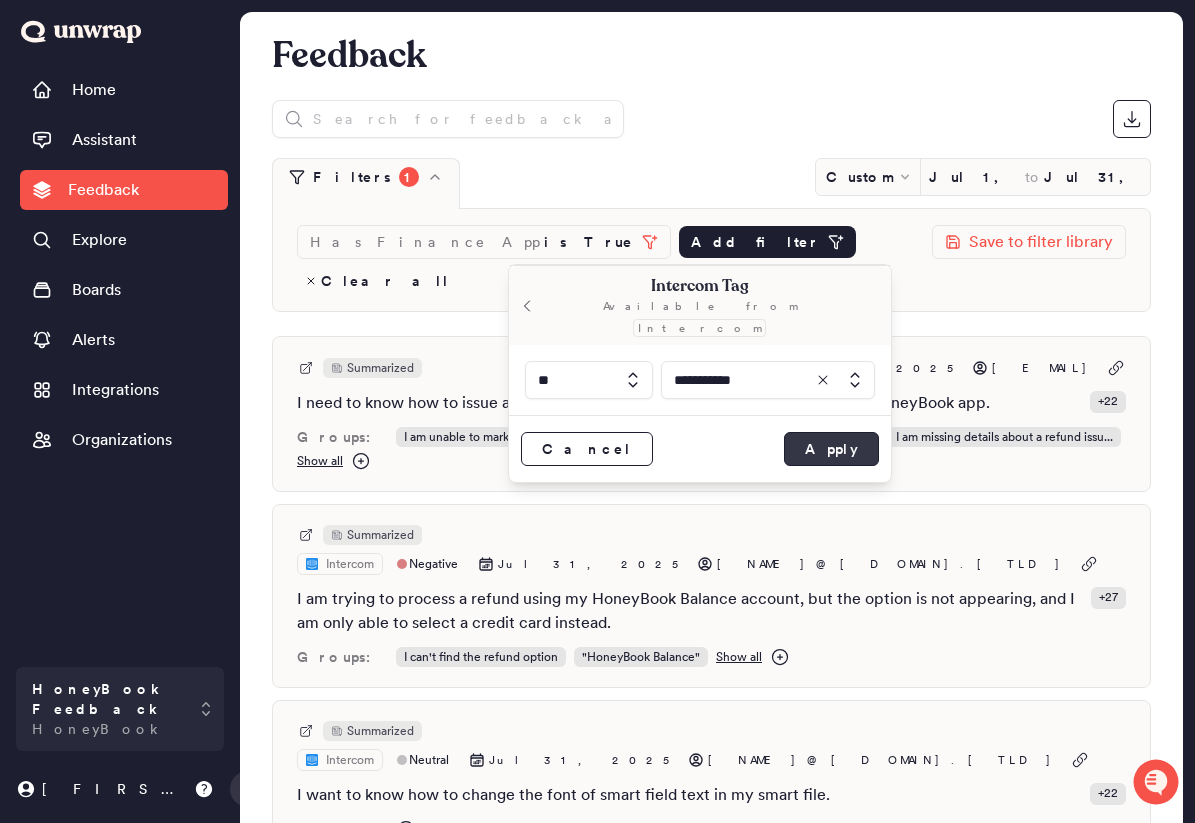 click on "Apply" at bounding box center (831, 449) 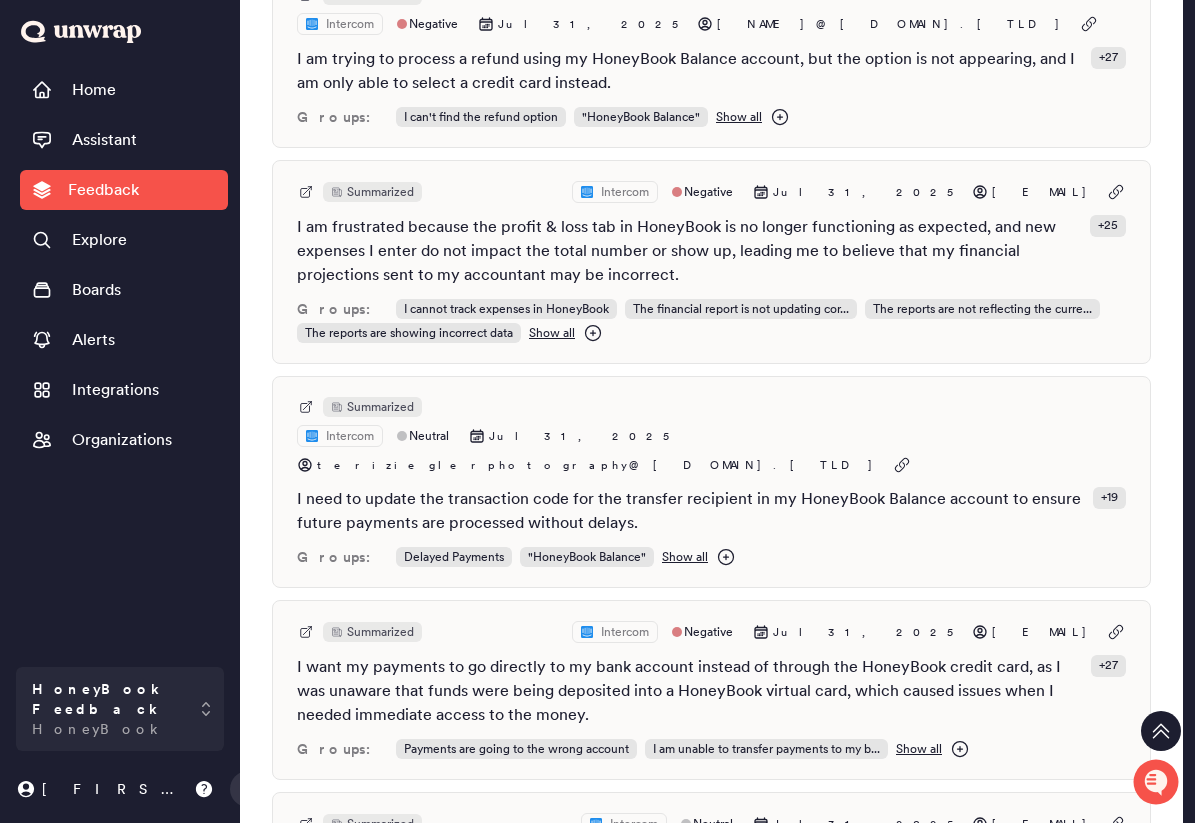 scroll, scrollTop: 0, scrollLeft: 0, axis: both 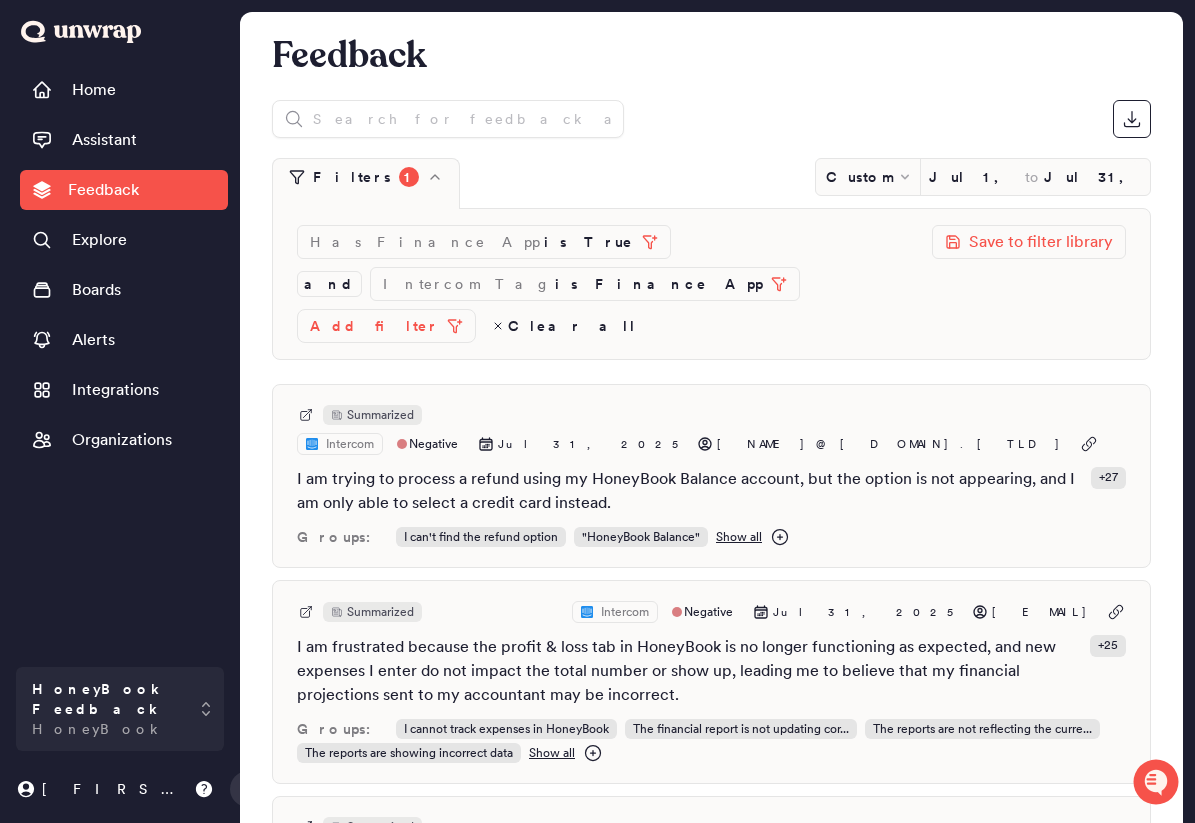 click at bounding box center (711, 119) 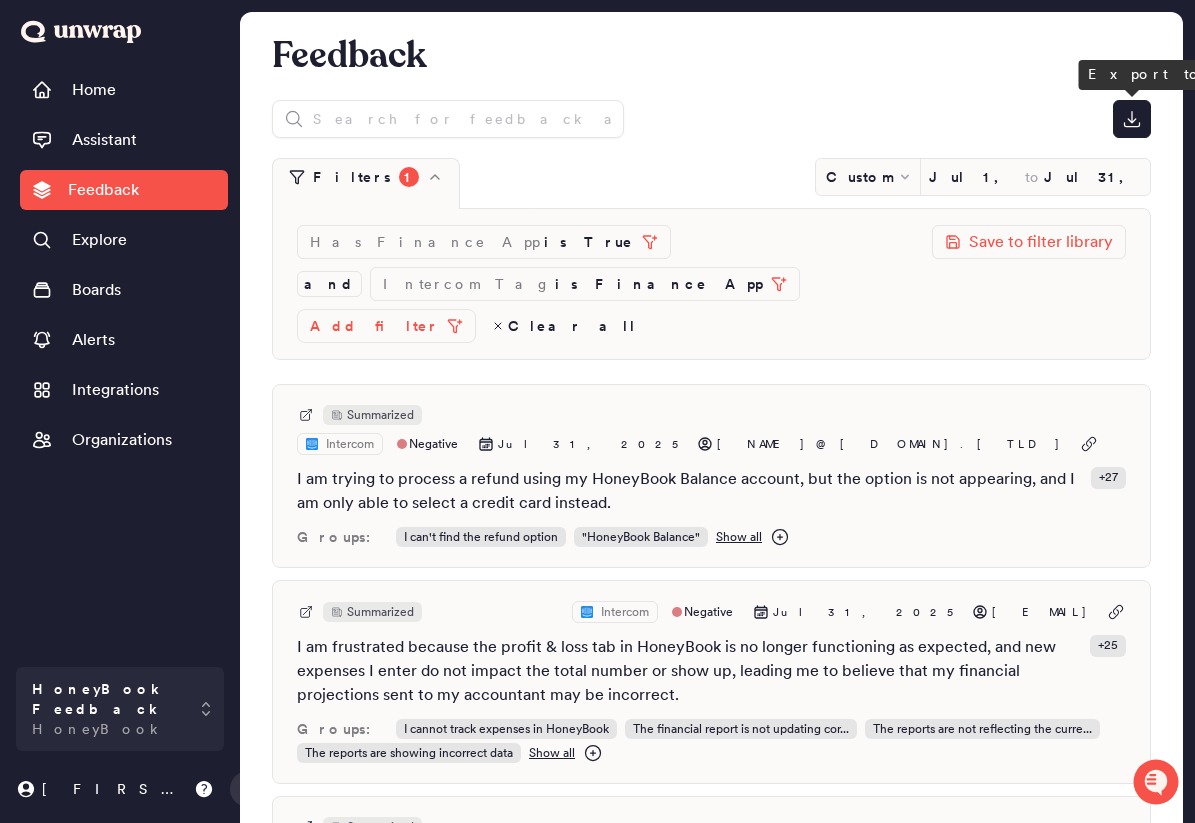 click 